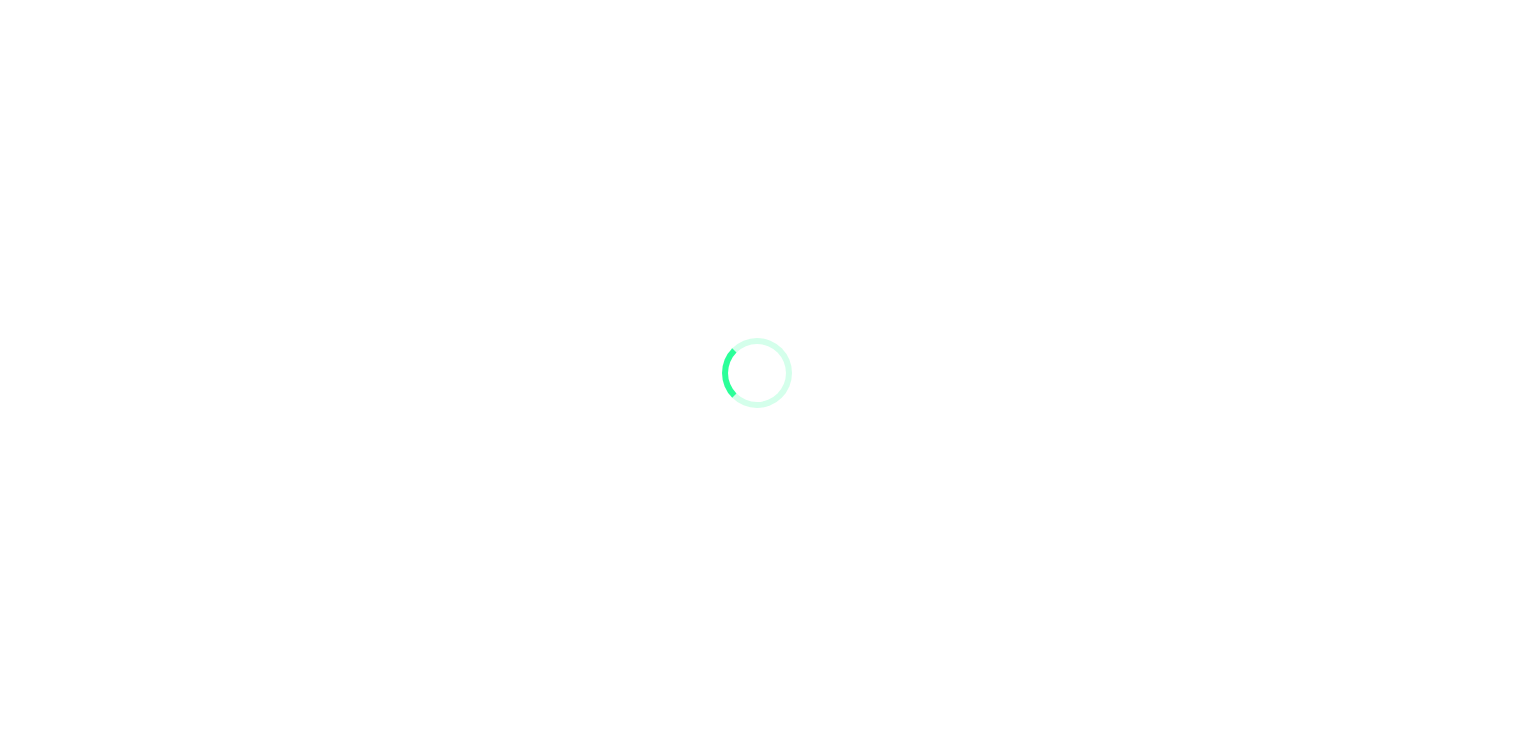 scroll, scrollTop: 0, scrollLeft: 0, axis: both 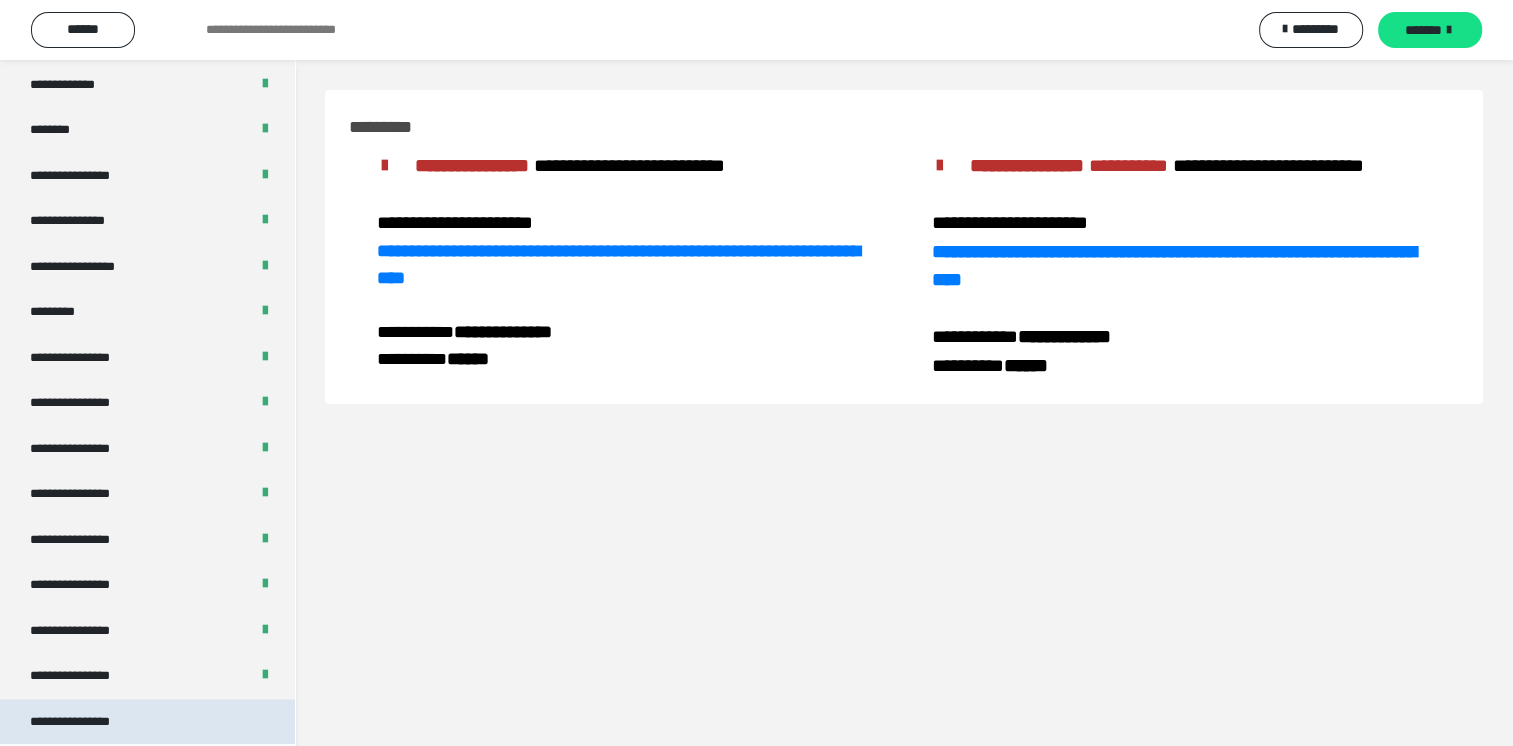click on "**********" at bounding box center (87, 722) 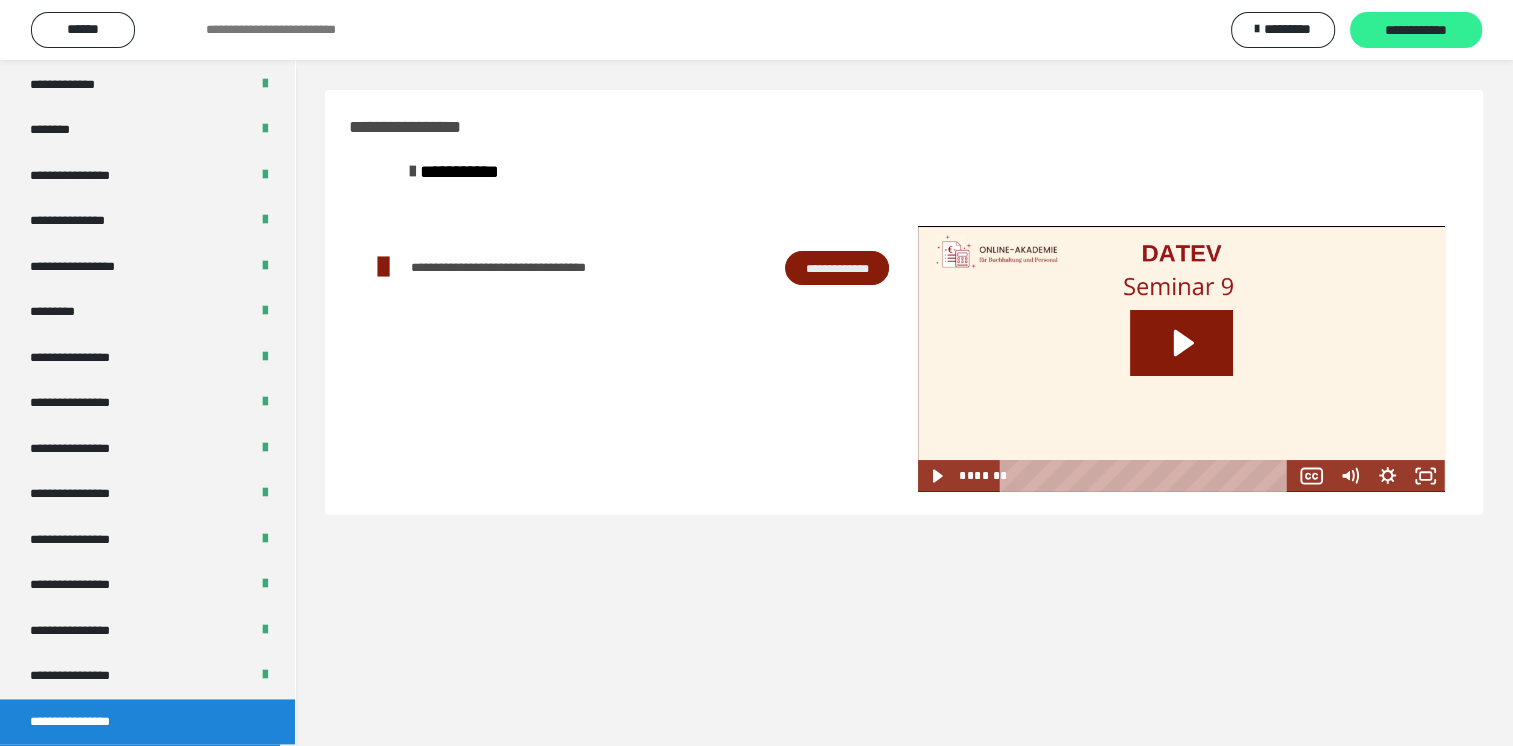 click on "**********" at bounding box center [1416, 31] 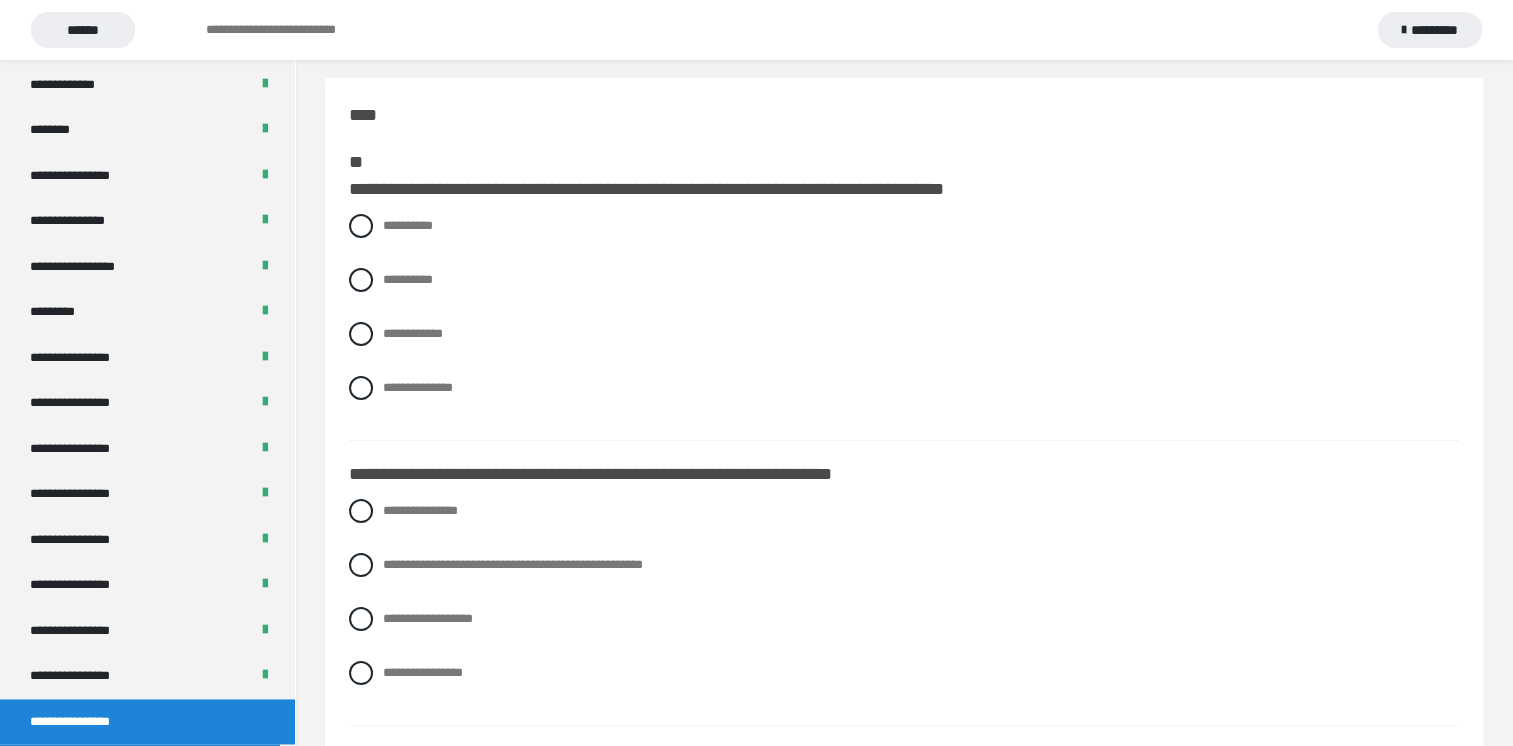 scroll, scrollTop: 0, scrollLeft: 0, axis: both 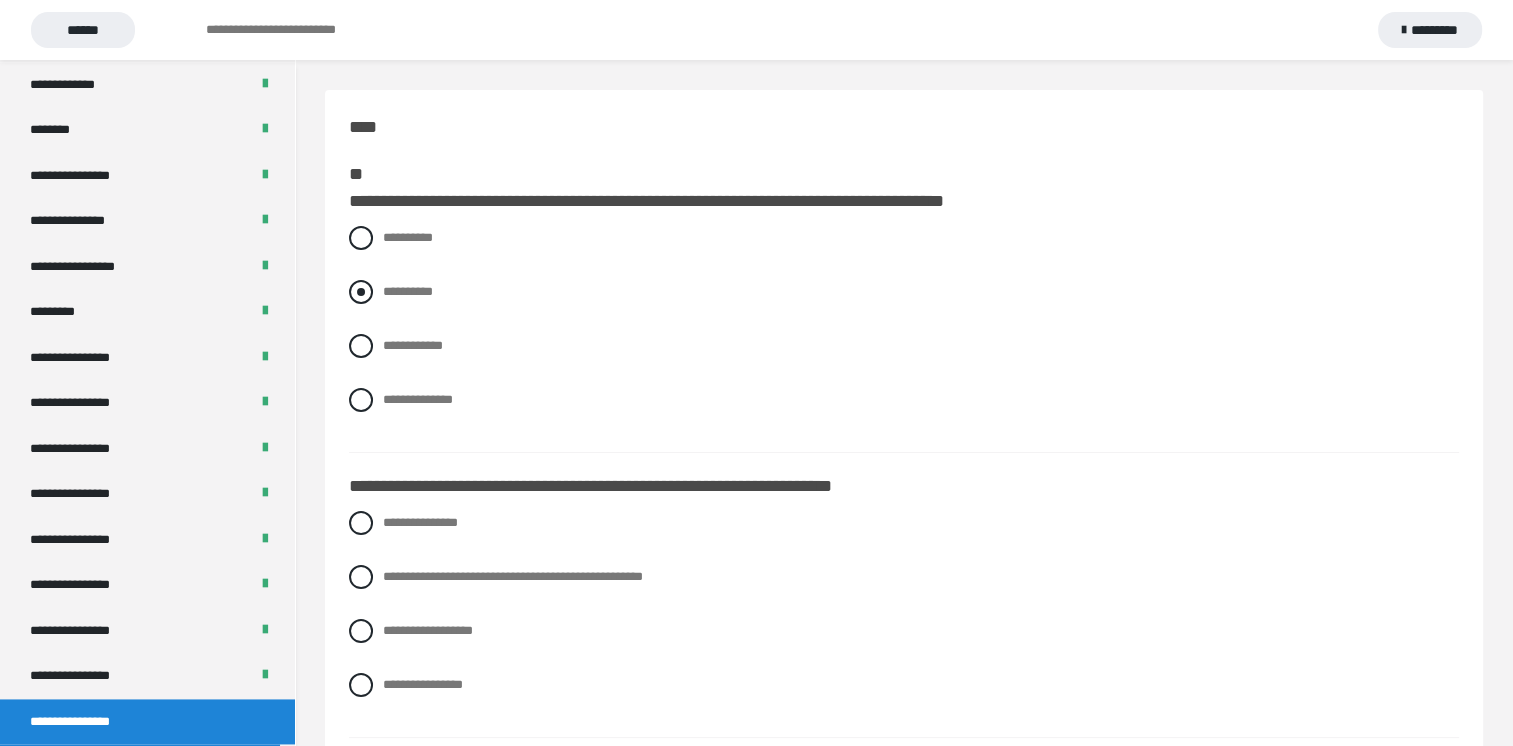 click at bounding box center (361, 292) 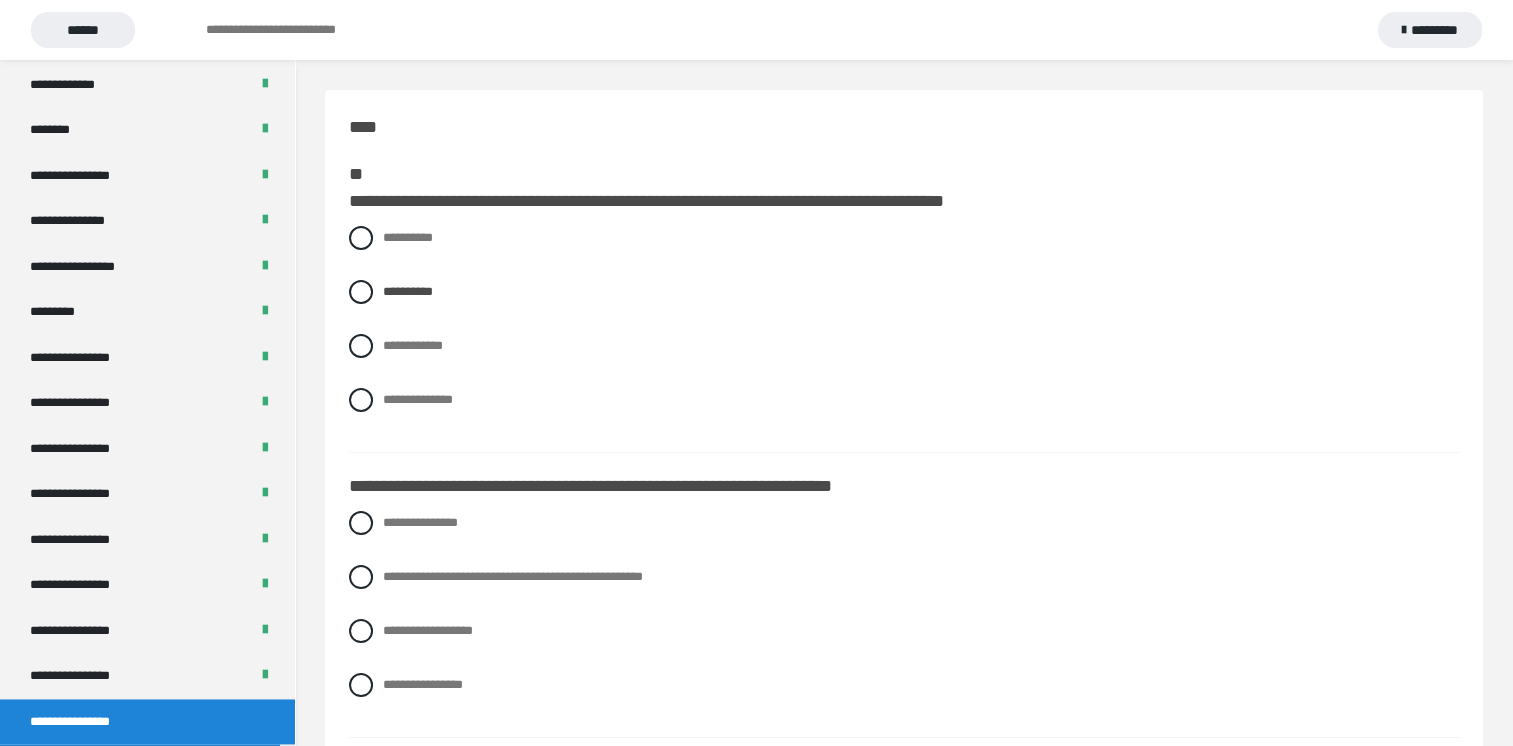 scroll, scrollTop: 100, scrollLeft: 0, axis: vertical 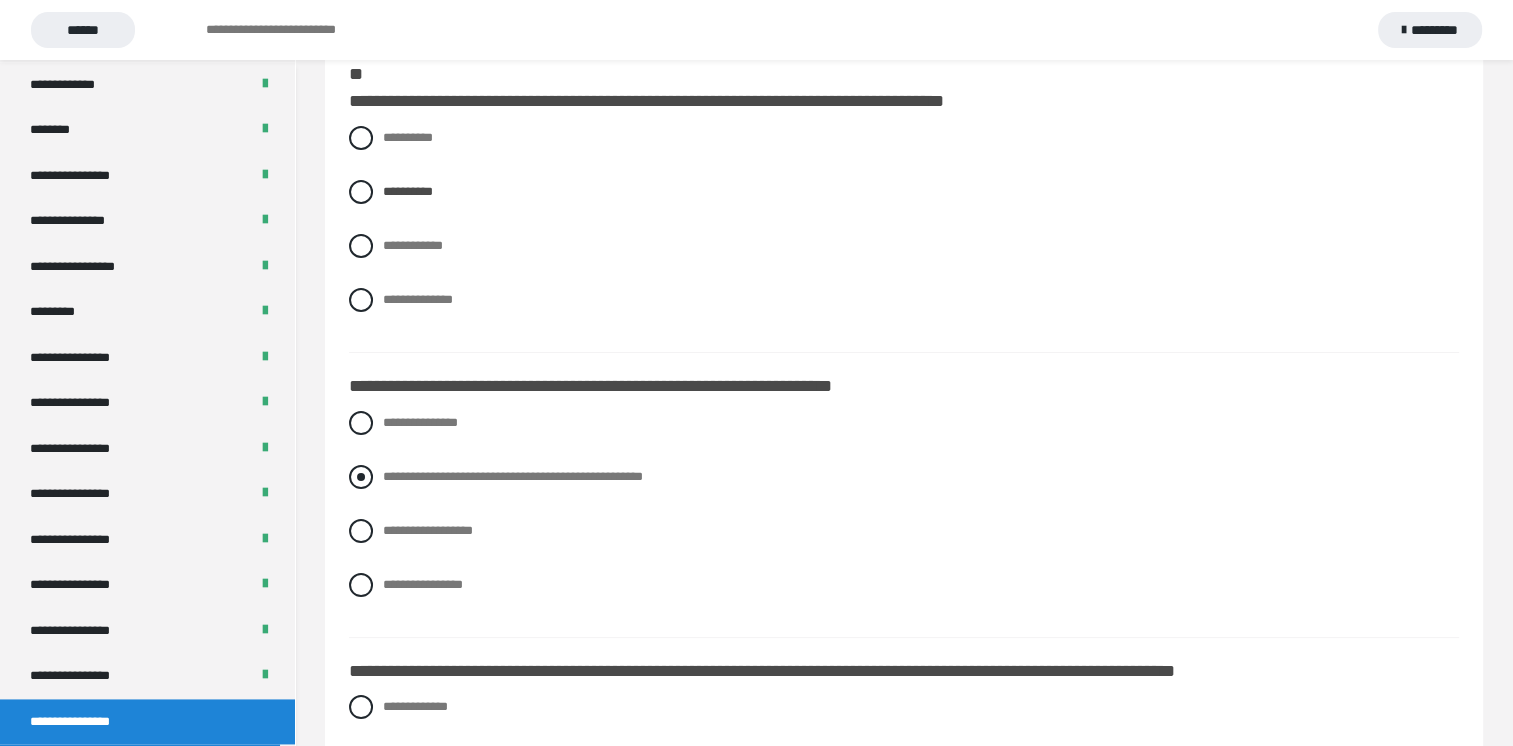 click at bounding box center [361, 477] 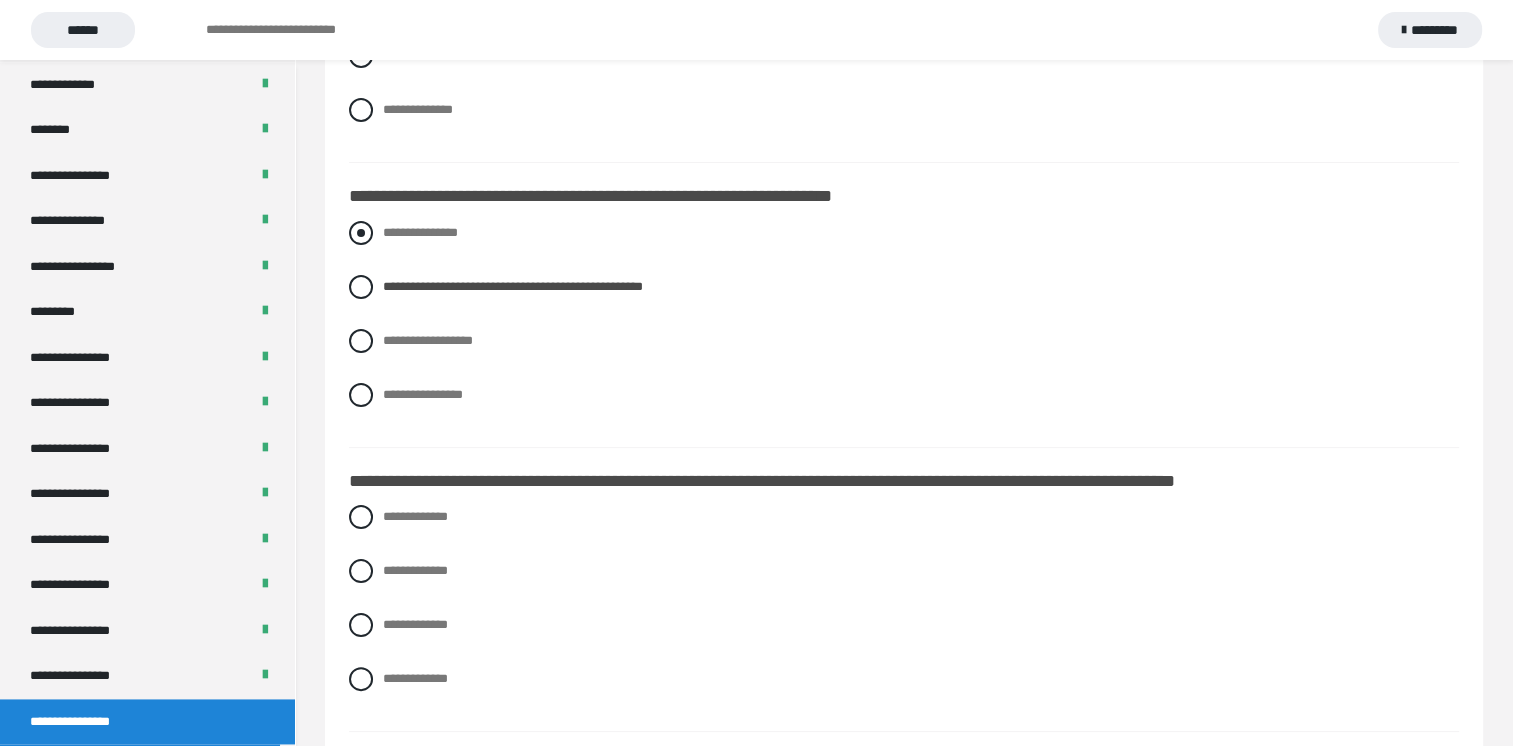 scroll, scrollTop: 300, scrollLeft: 0, axis: vertical 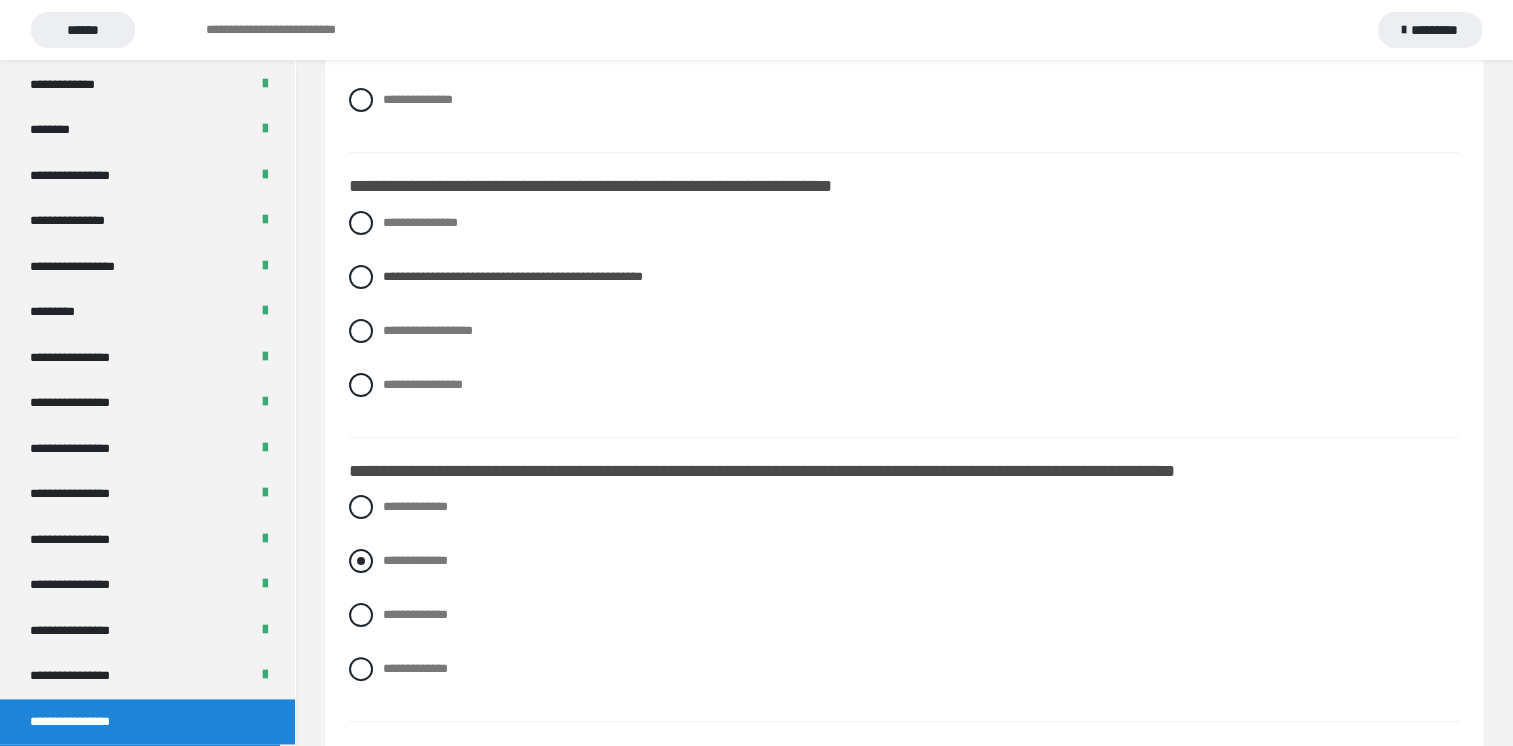 click at bounding box center [361, 561] 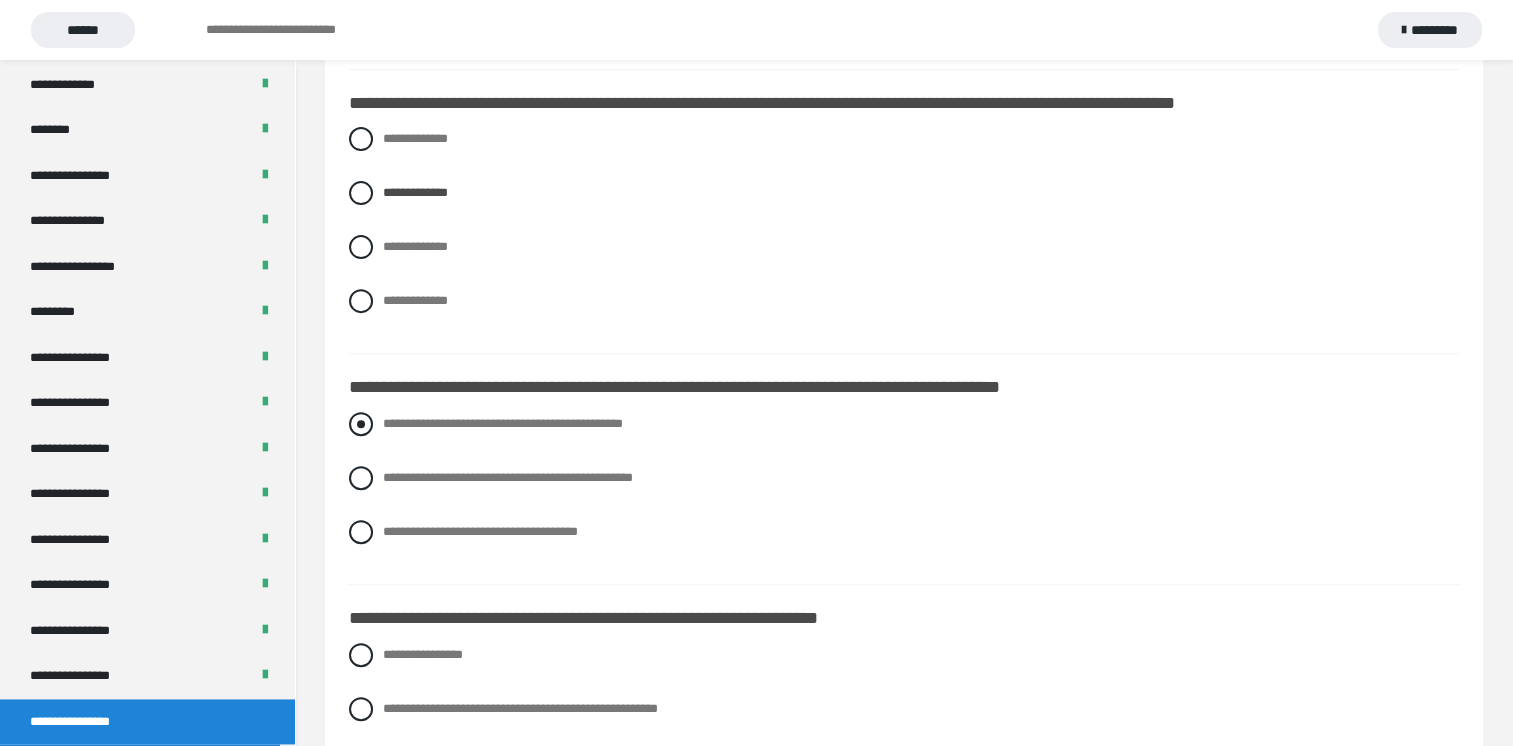 scroll, scrollTop: 700, scrollLeft: 0, axis: vertical 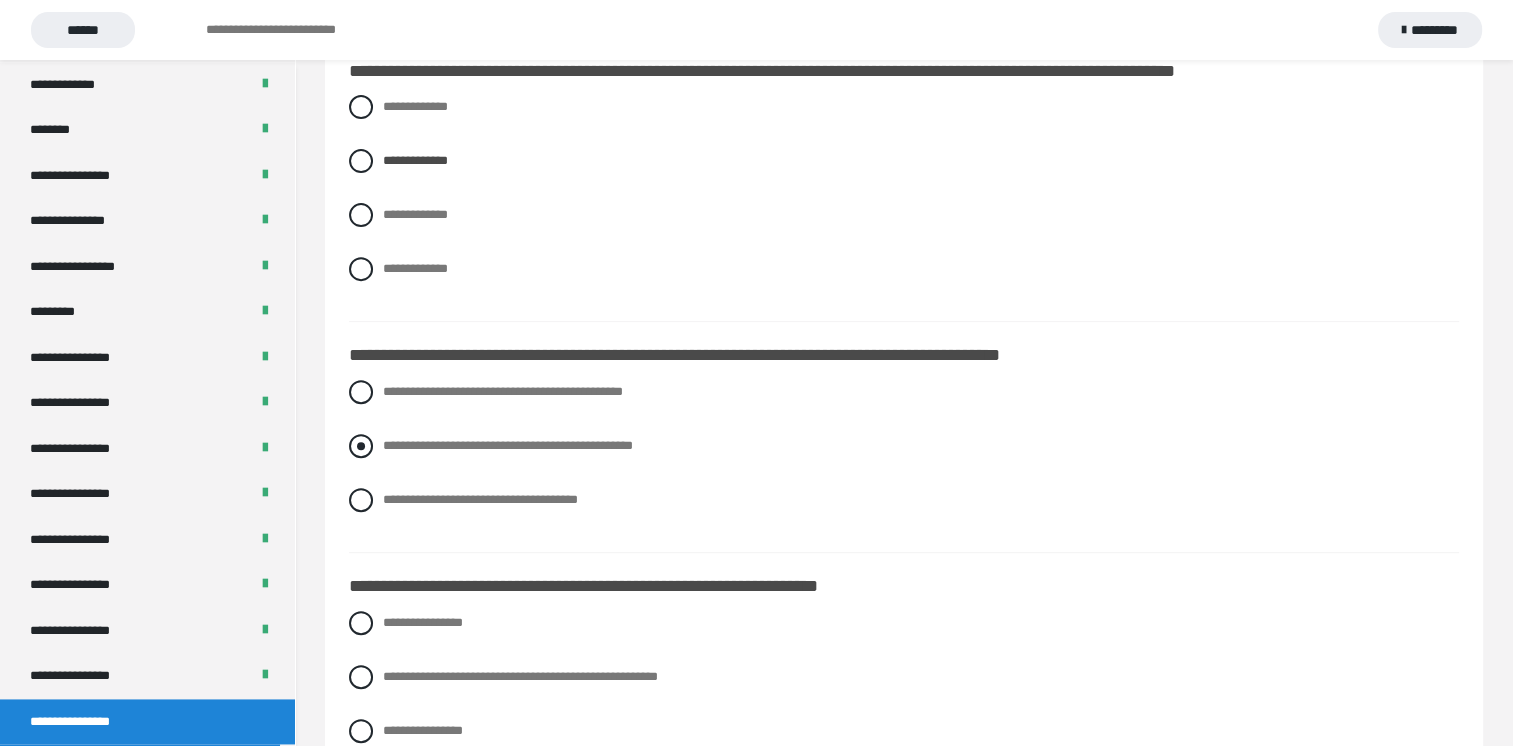 click at bounding box center (361, 446) 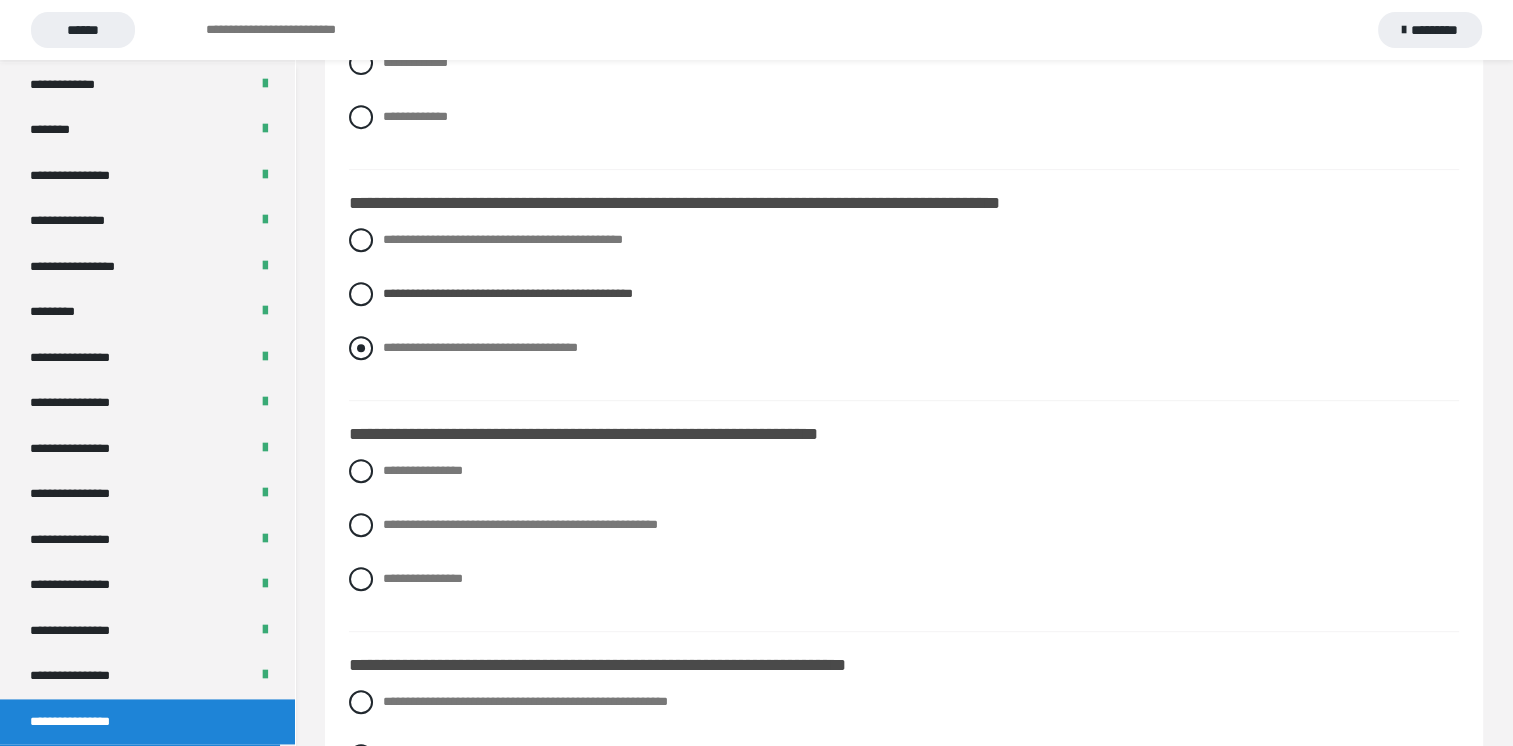 scroll, scrollTop: 1000, scrollLeft: 0, axis: vertical 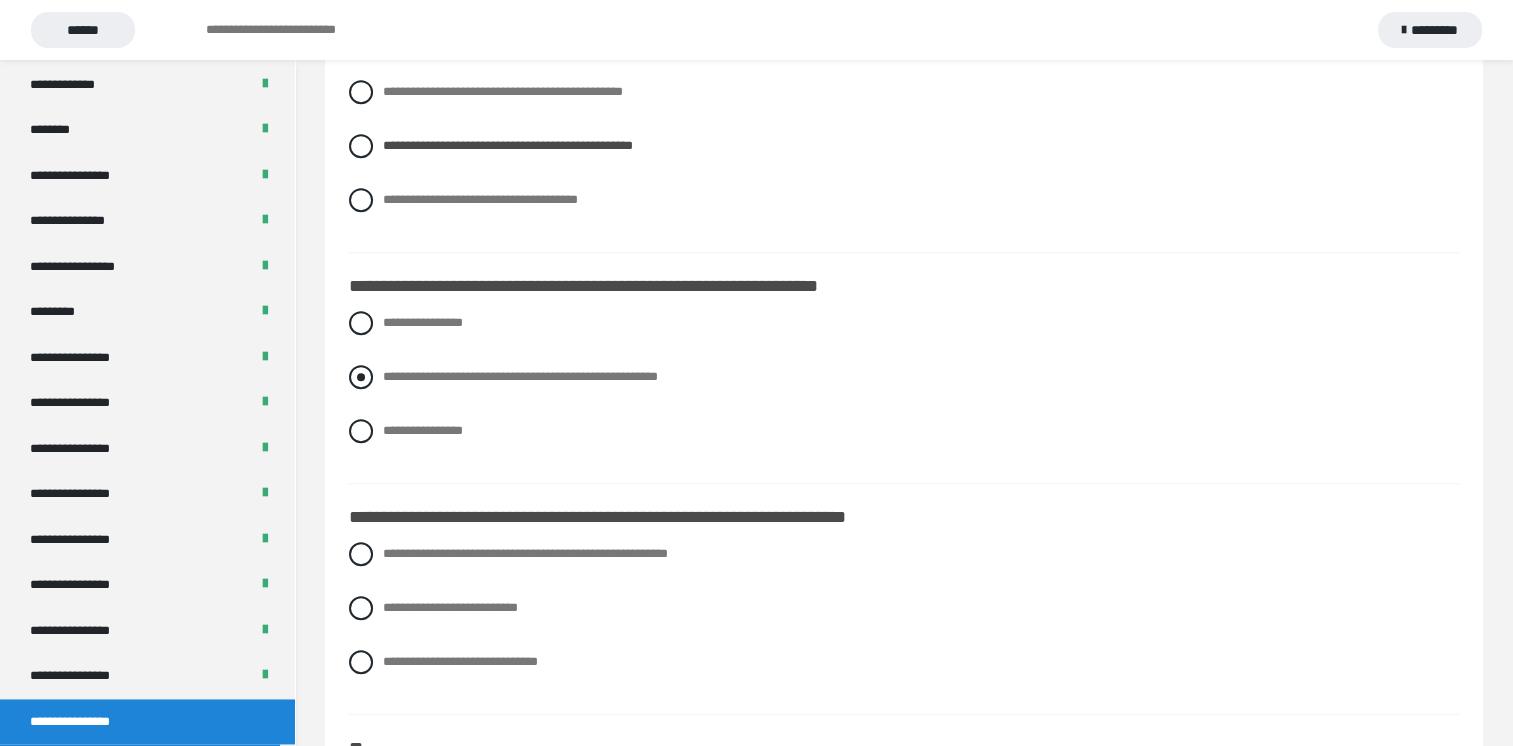 click at bounding box center (361, 377) 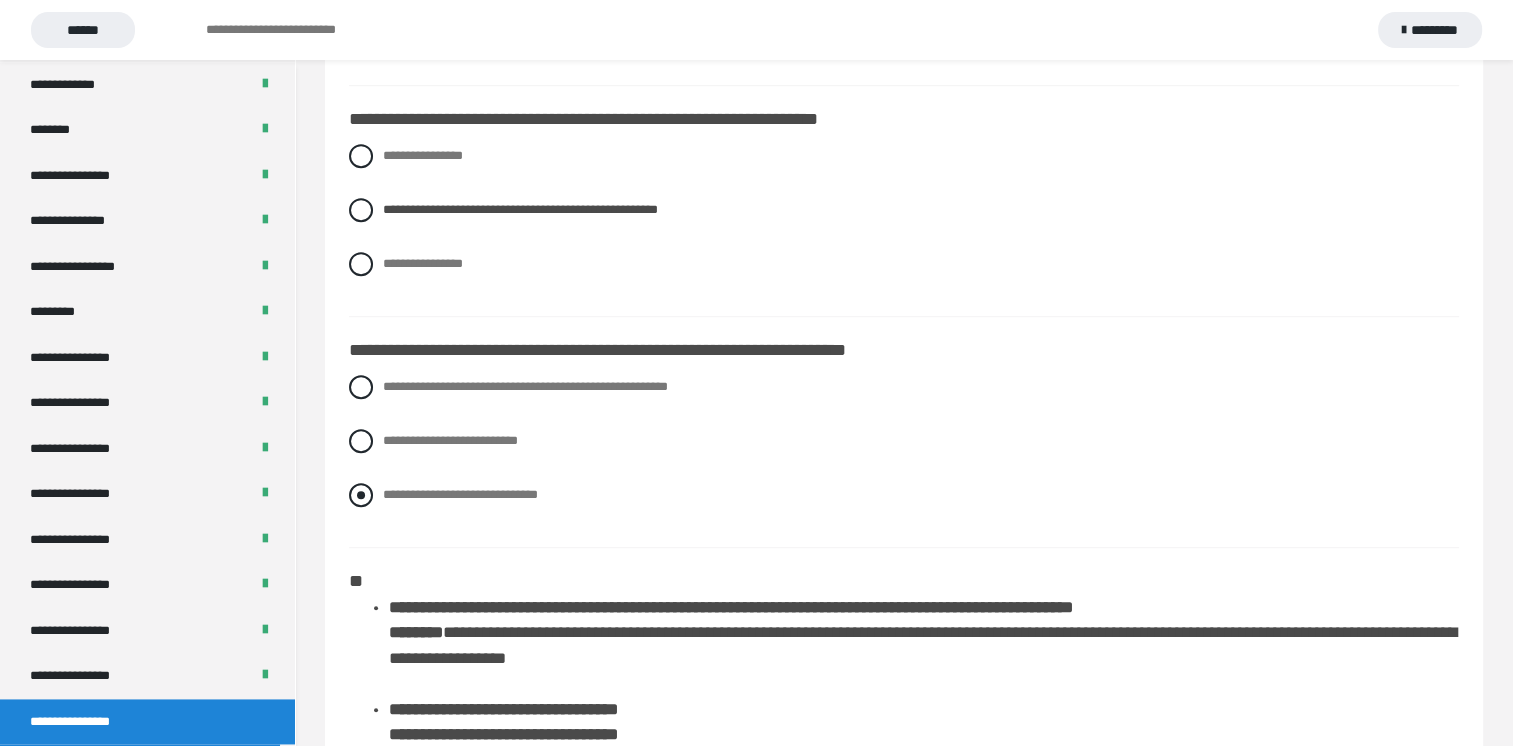 scroll, scrollTop: 1200, scrollLeft: 0, axis: vertical 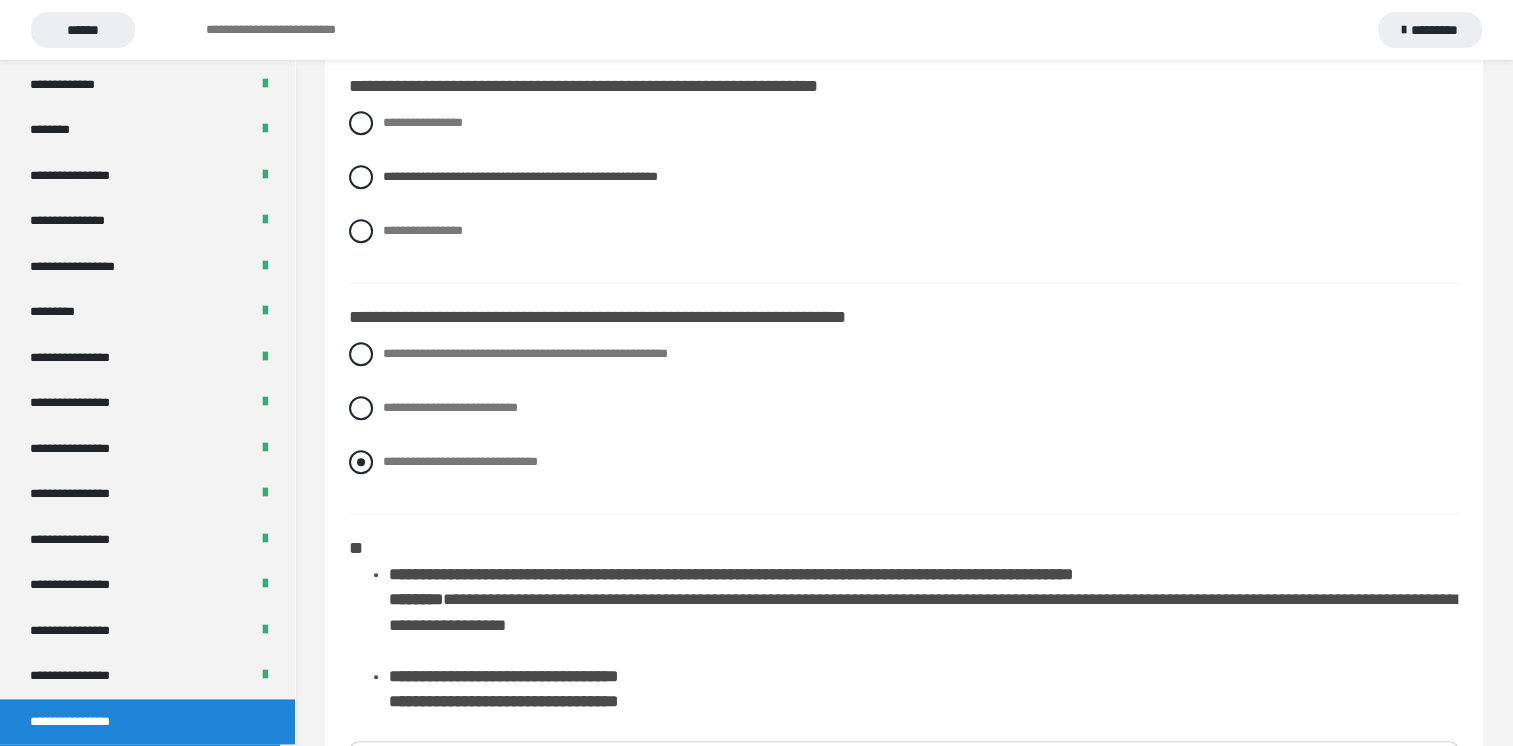 click at bounding box center (361, 462) 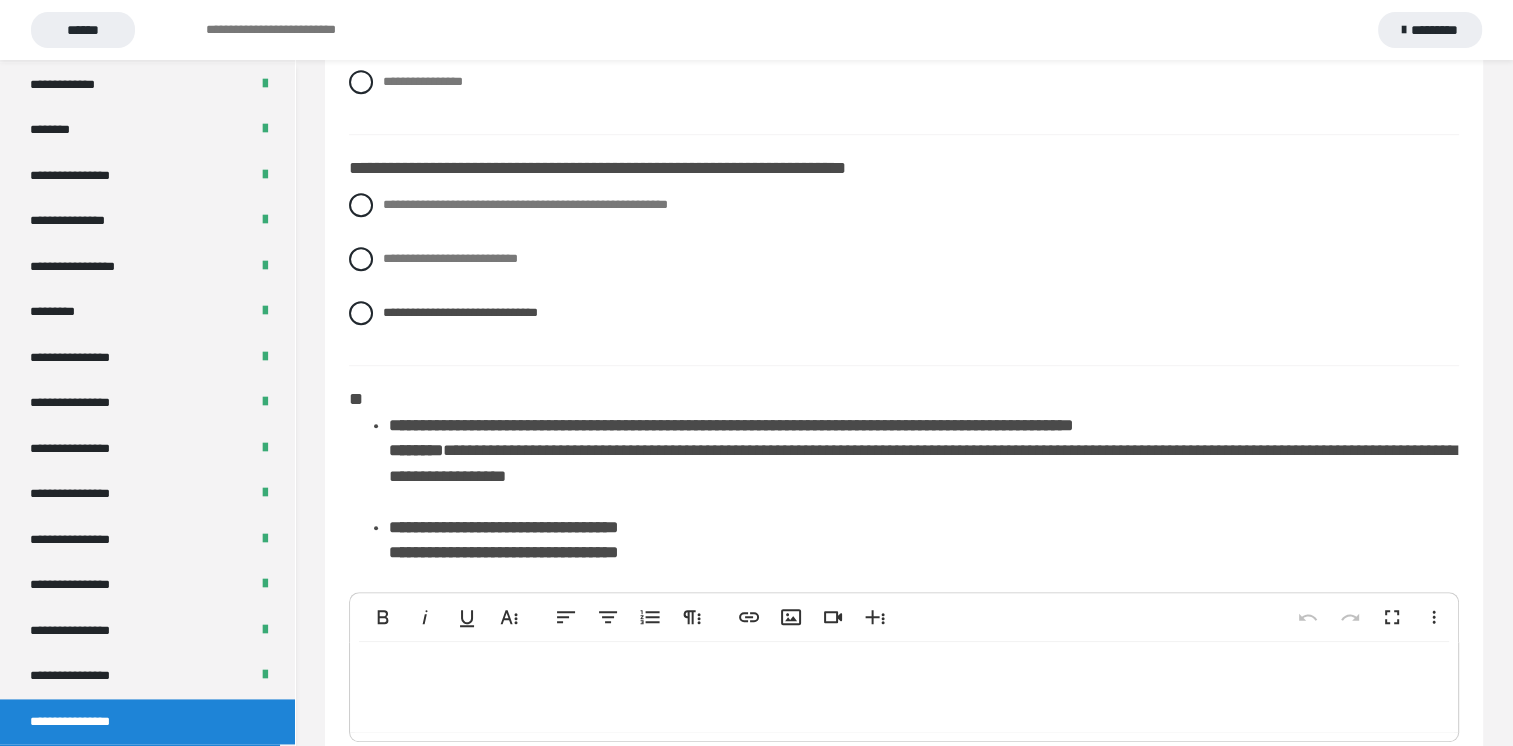 scroll, scrollTop: 1494, scrollLeft: 0, axis: vertical 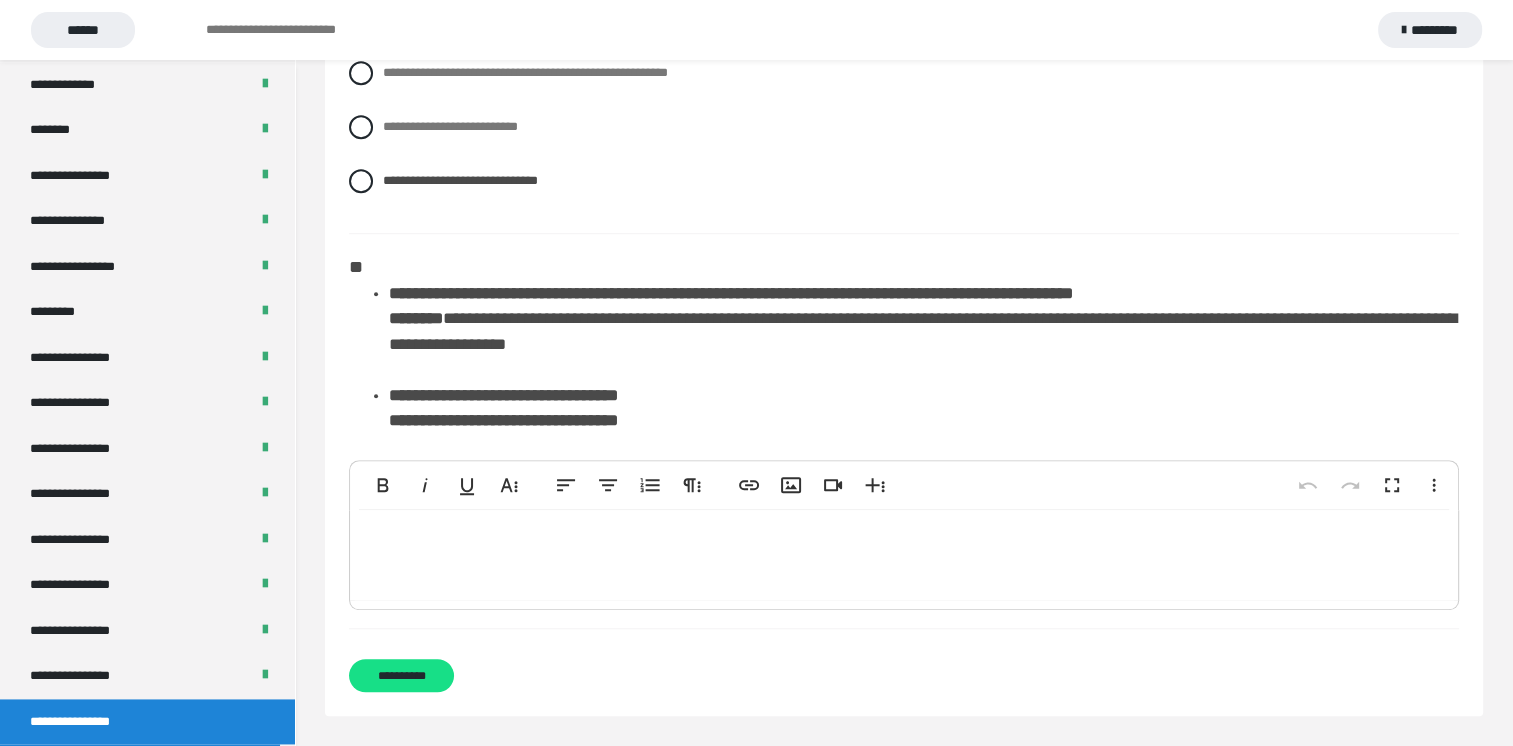 click at bounding box center [904, 555] 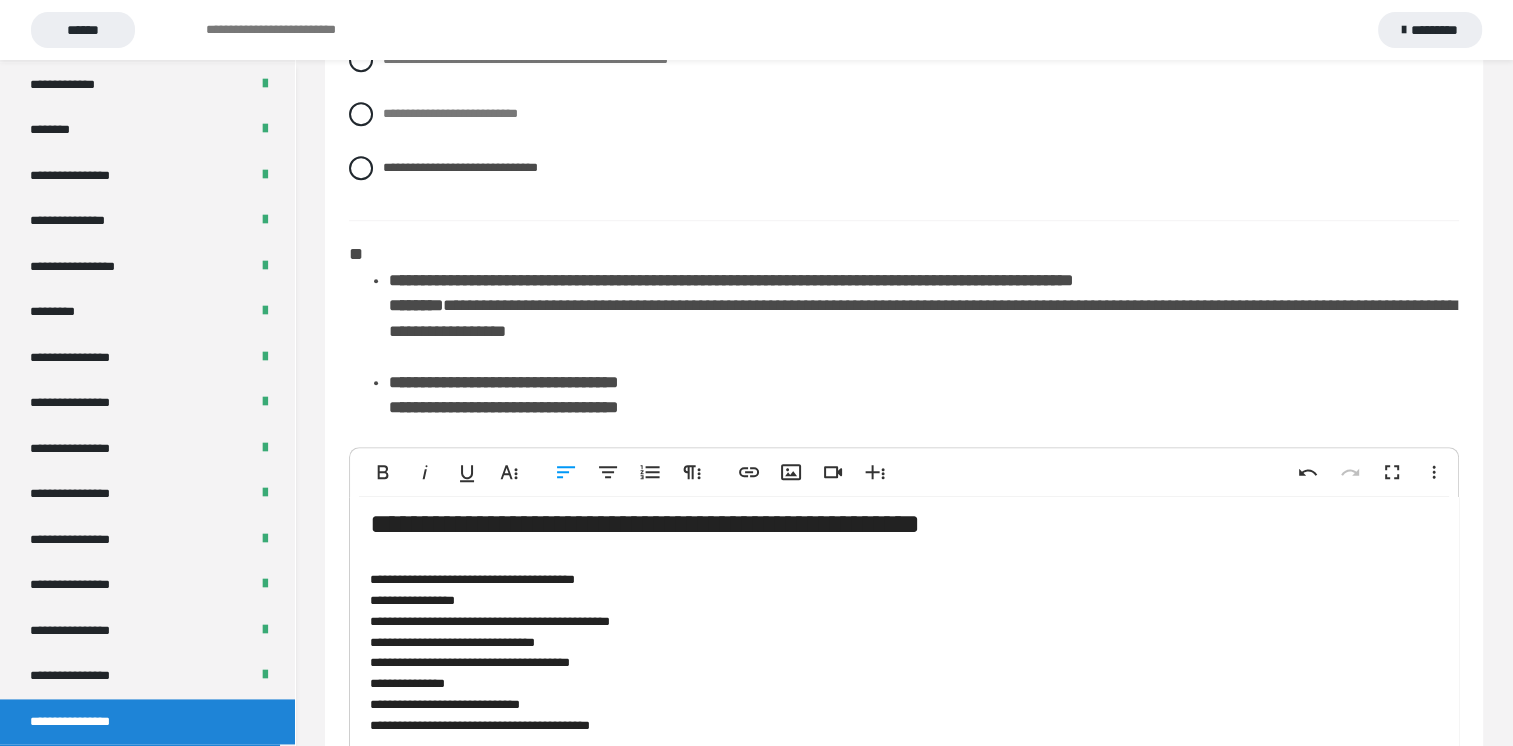 scroll, scrollTop: 0, scrollLeft: 0, axis: both 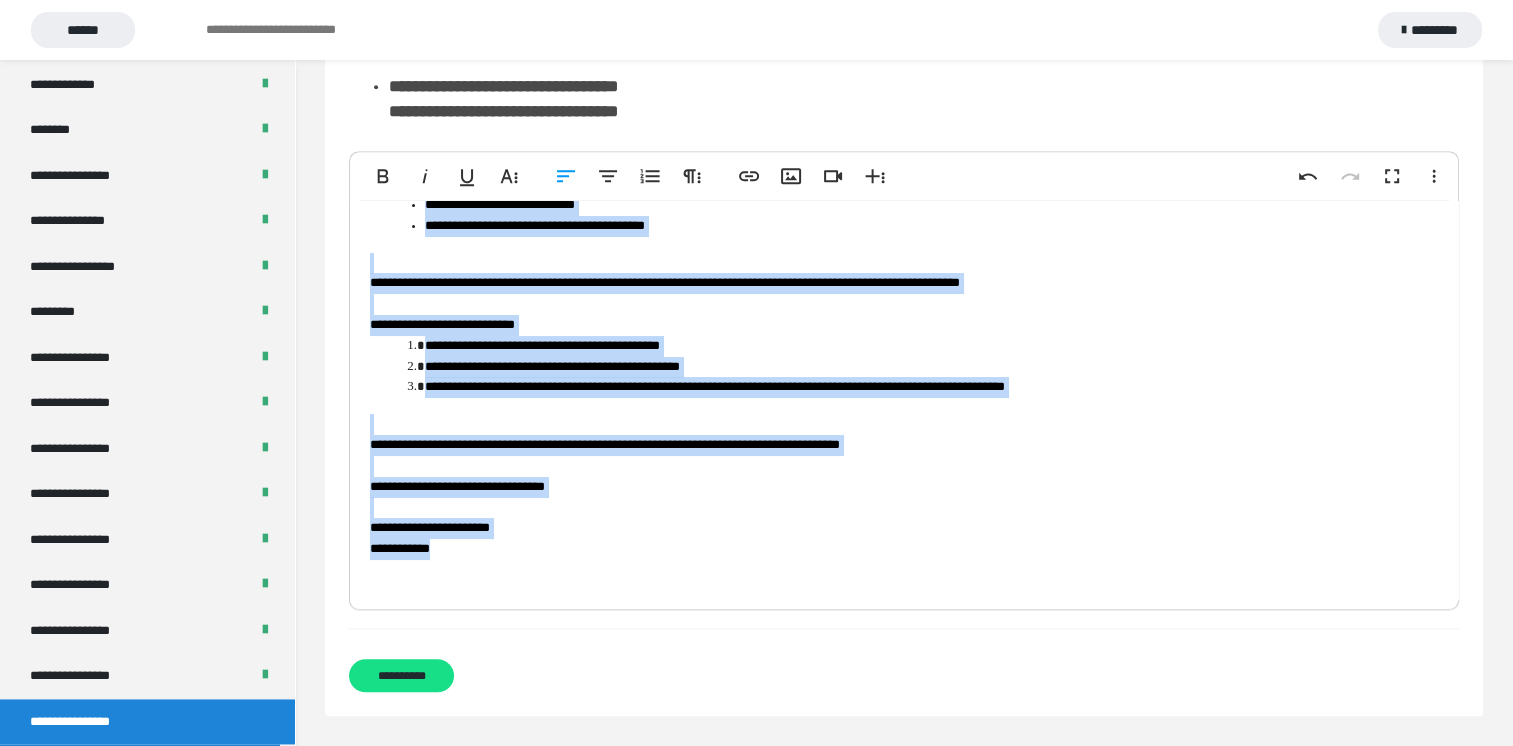 drag, startPoint x: 354, startPoint y: 537, endPoint x: 1173, endPoint y: 789, distance: 856.89264 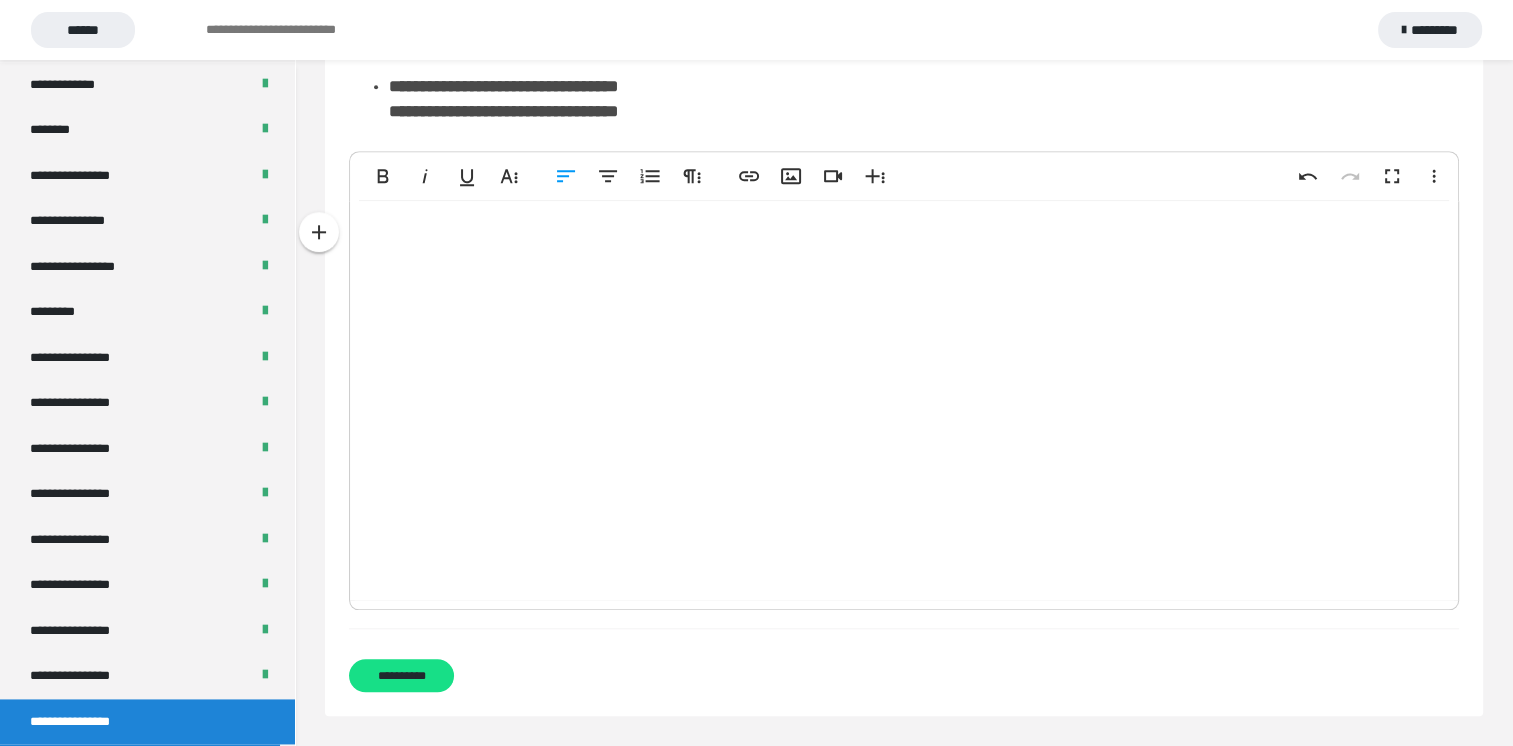 scroll, scrollTop: 1494, scrollLeft: 0, axis: vertical 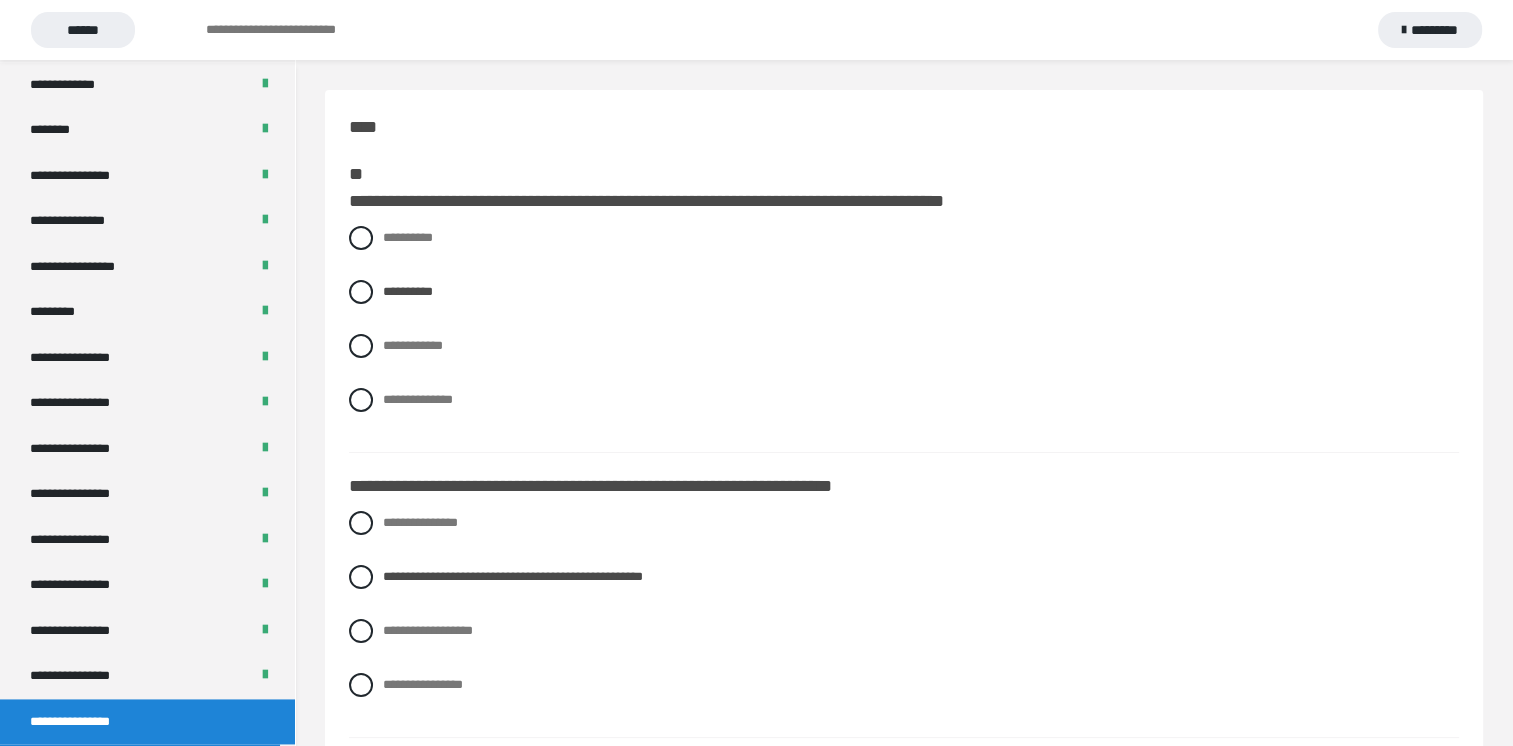 drag, startPoint x: 467, startPoint y: 590, endPoint x: 495, endPoint y: -74, distance: 664.5901 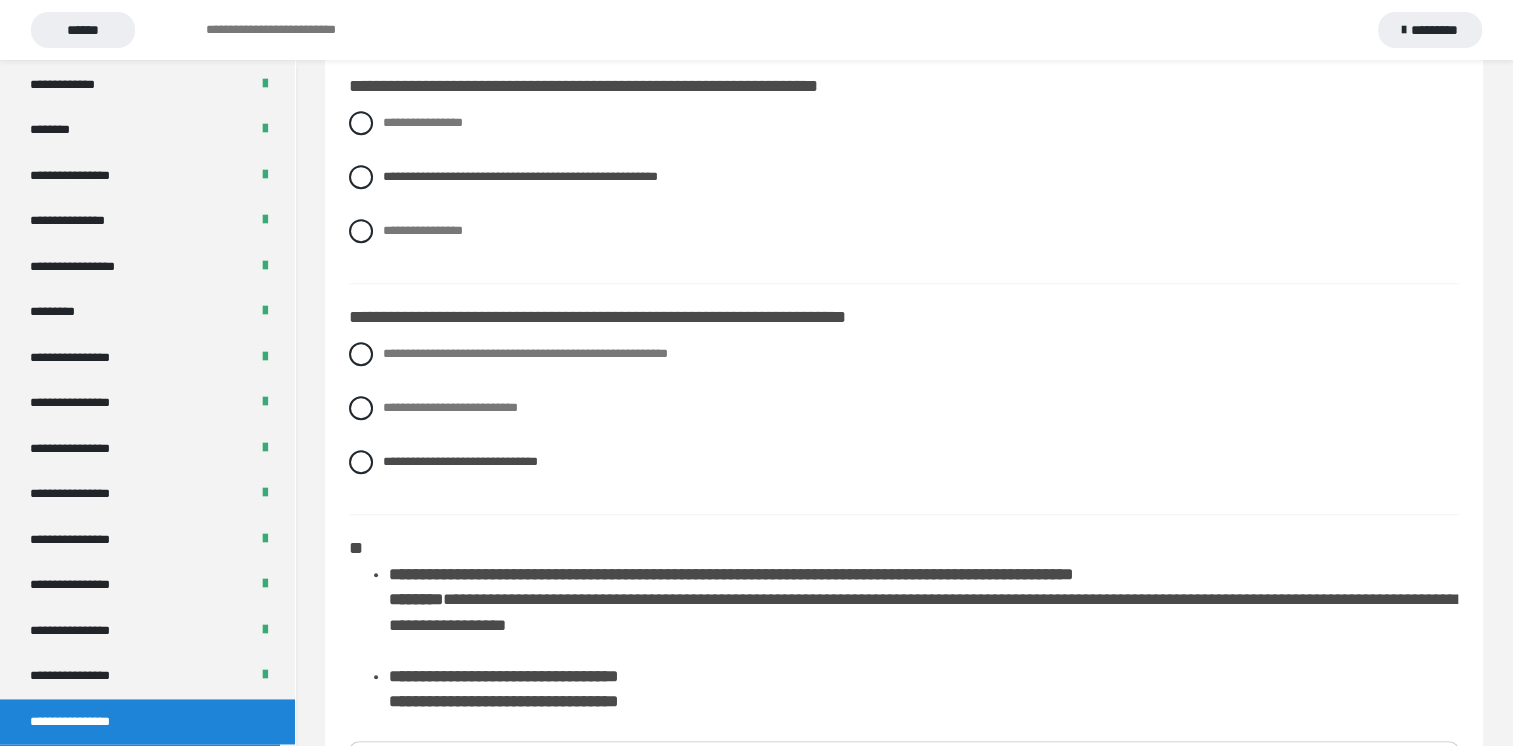 scroll, scrollTop: 1494, scrollLeft: 0, axis: vertical 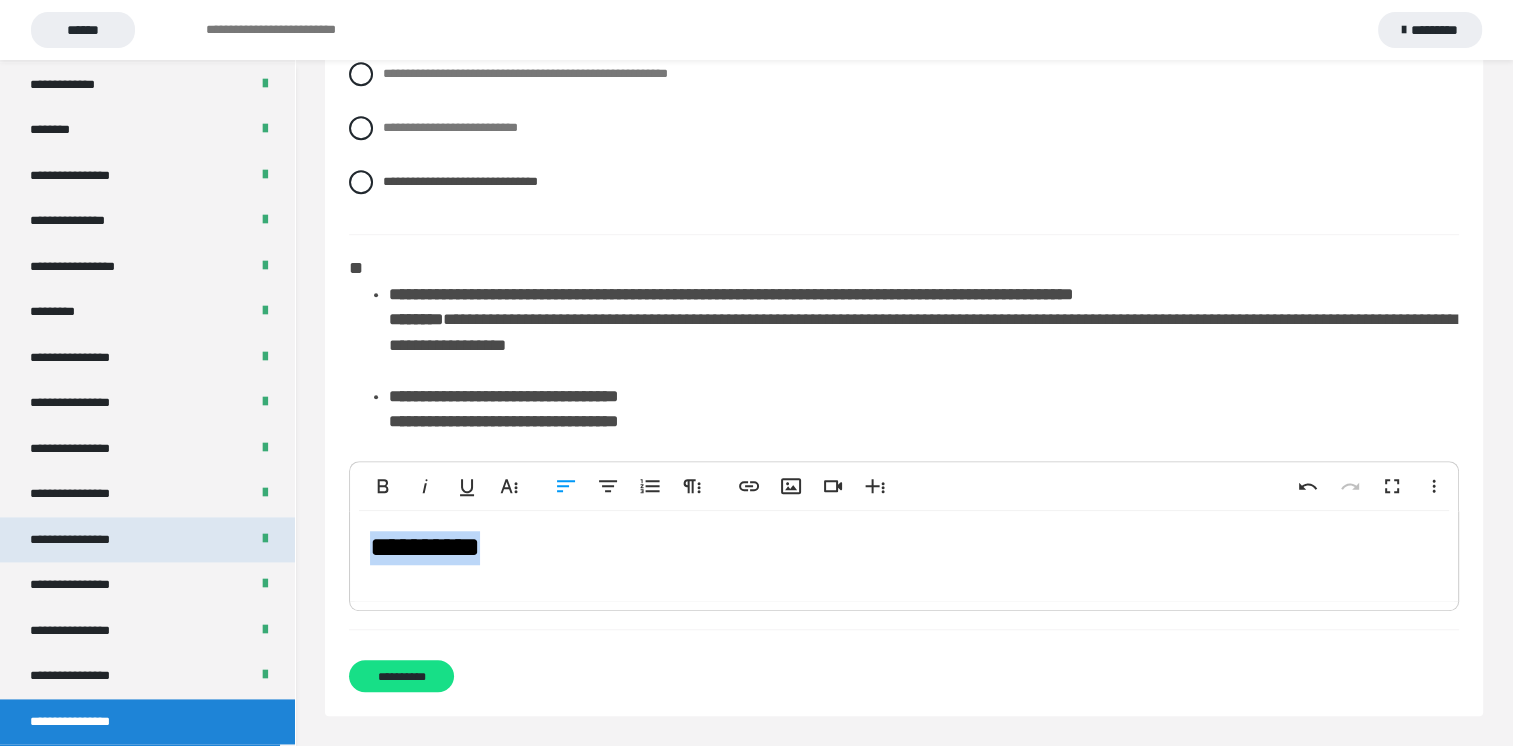 drag, startPoint x: 541, startPoint y: 546, endPoint x: 278, endPoint y: 532, distance: 263.37234 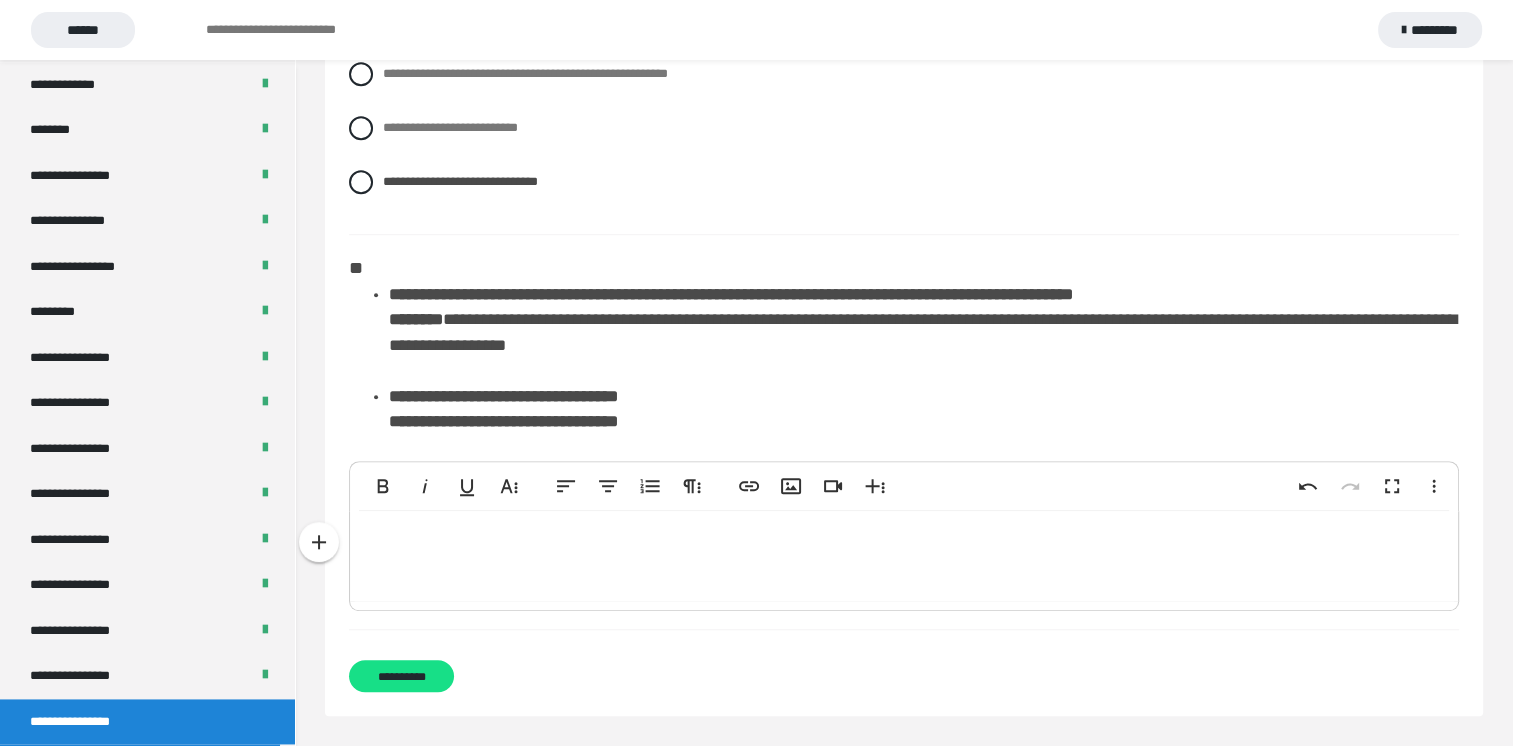 type 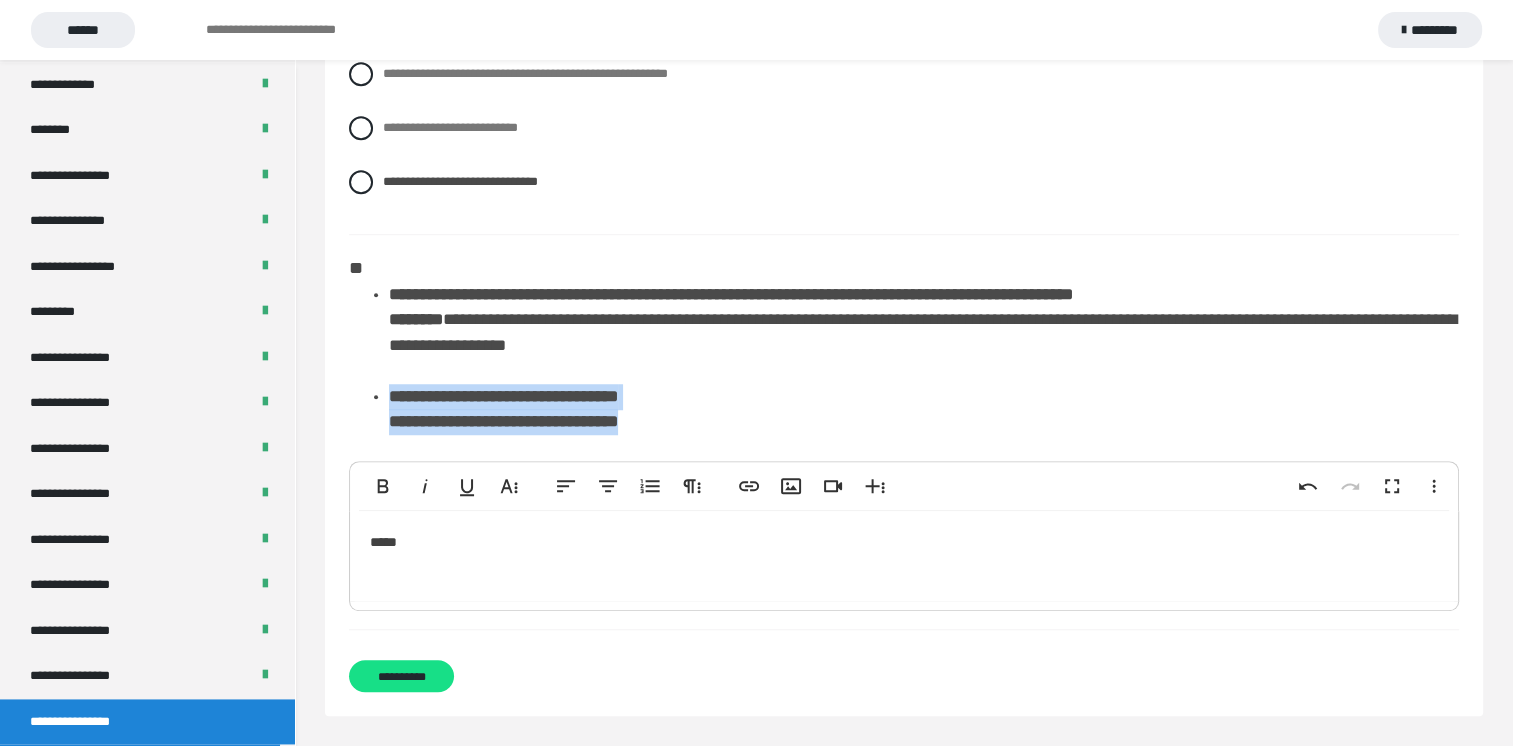 drag, startPoint x: 389, startPoint y: 395, endPoint x: 683, endPoint y: 437, distance: 296.98486 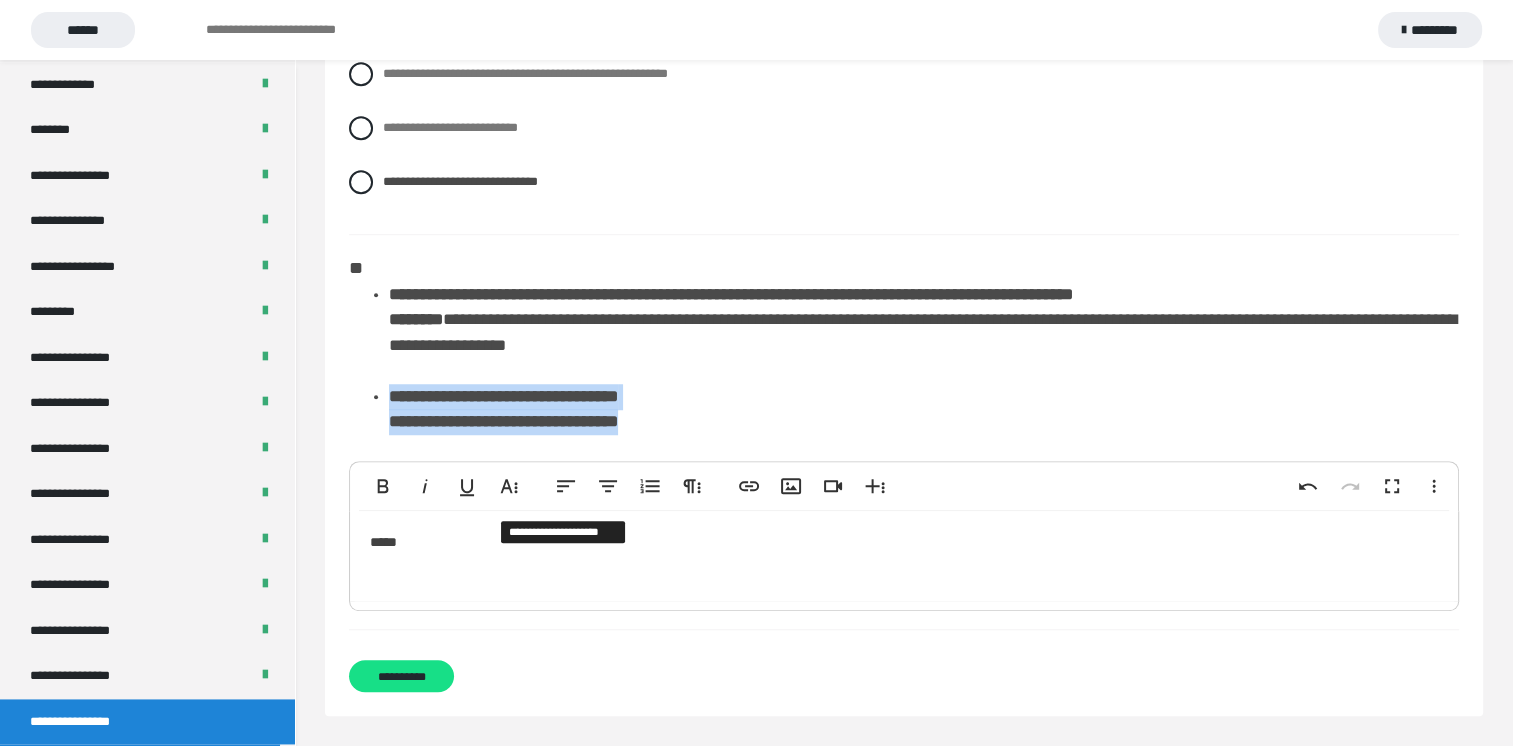 copy on "**********" 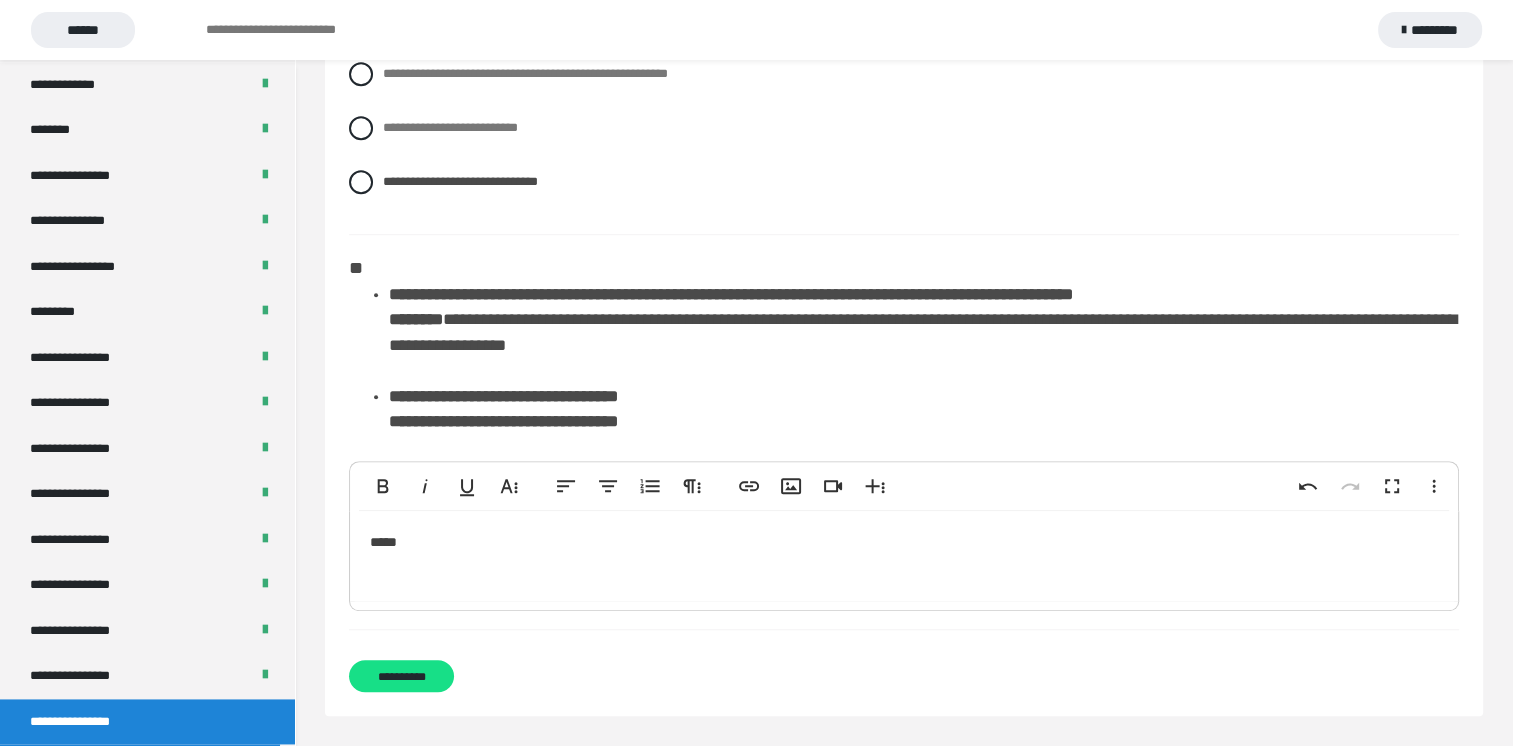 click on "*****" at bounding box center (904, 556) 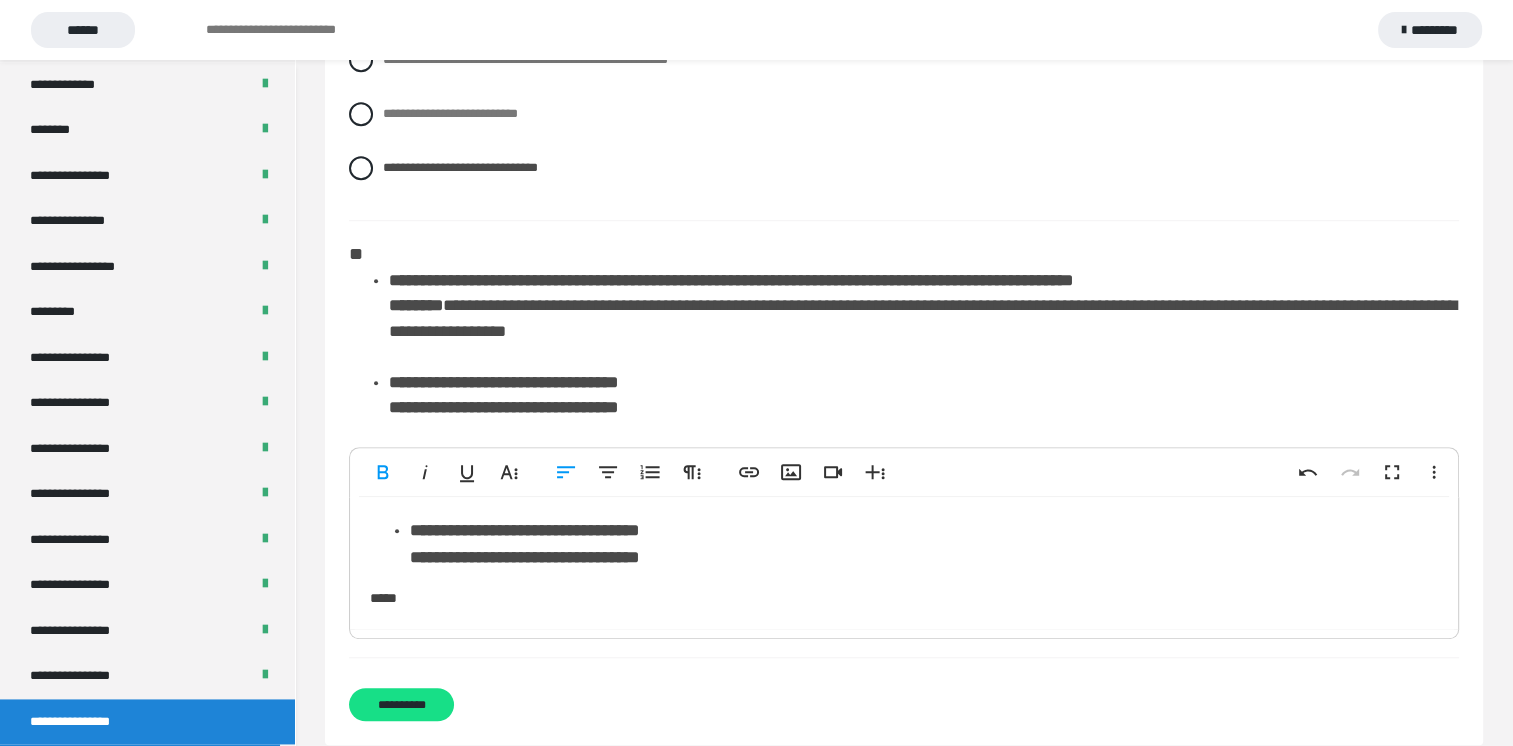 click on "**********" at bounding box center (524, 530) 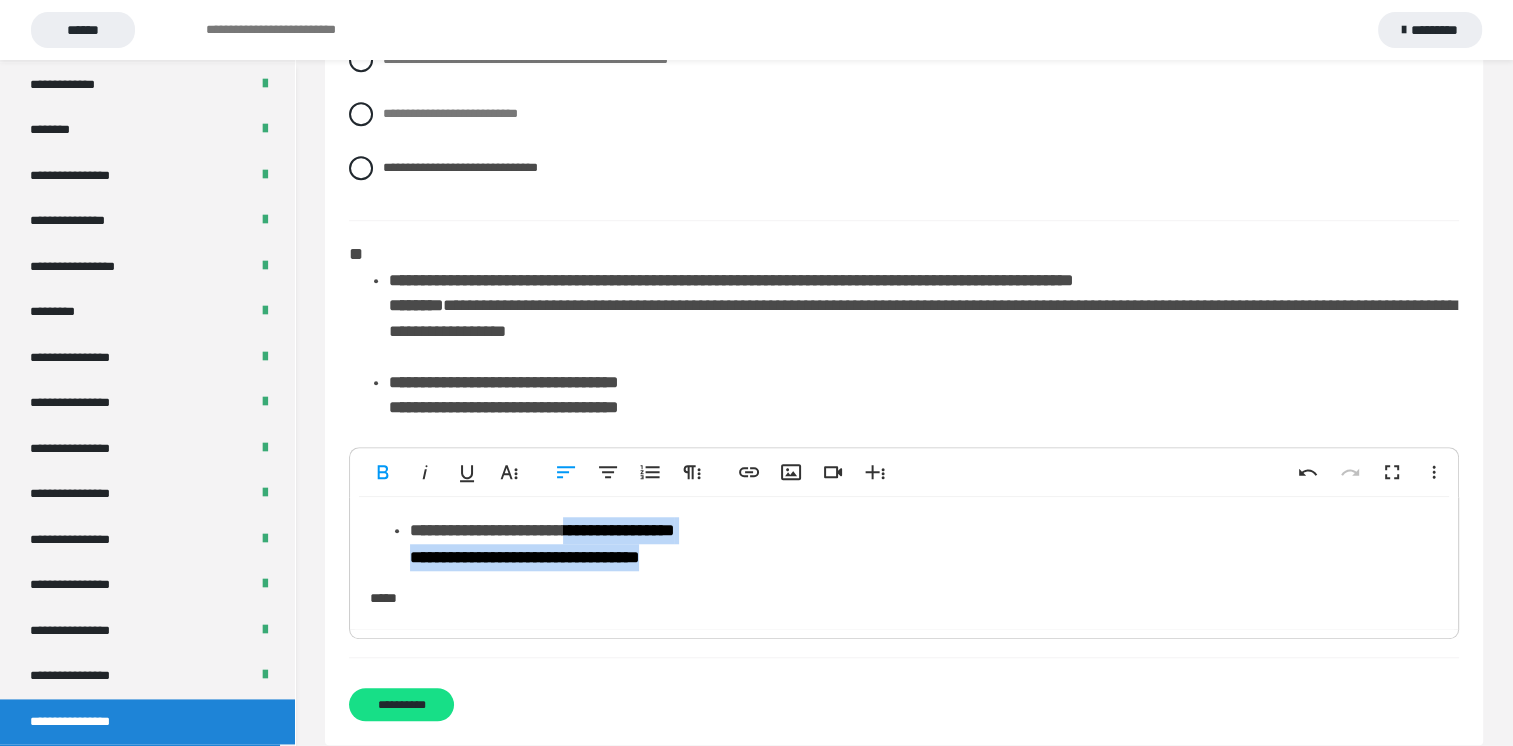 drag, startPoint x: 627, startPoint y: 548, endPoint x: 869, endPoint y: 573, distance: 243.2879 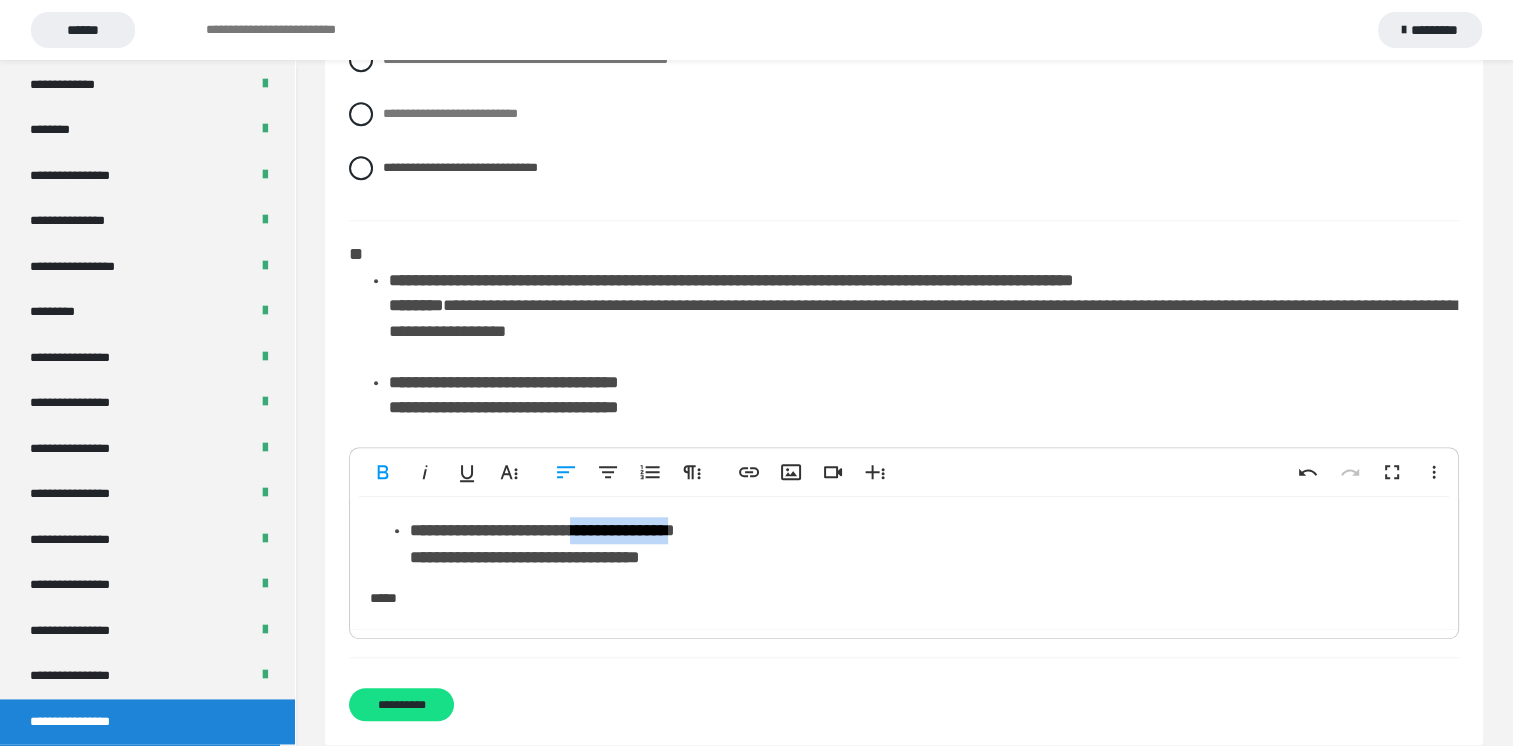 drag, startPoint x: 708, startPoint y: 548, endPoint x: 636, endPoint y: 550, distance: 72.02777 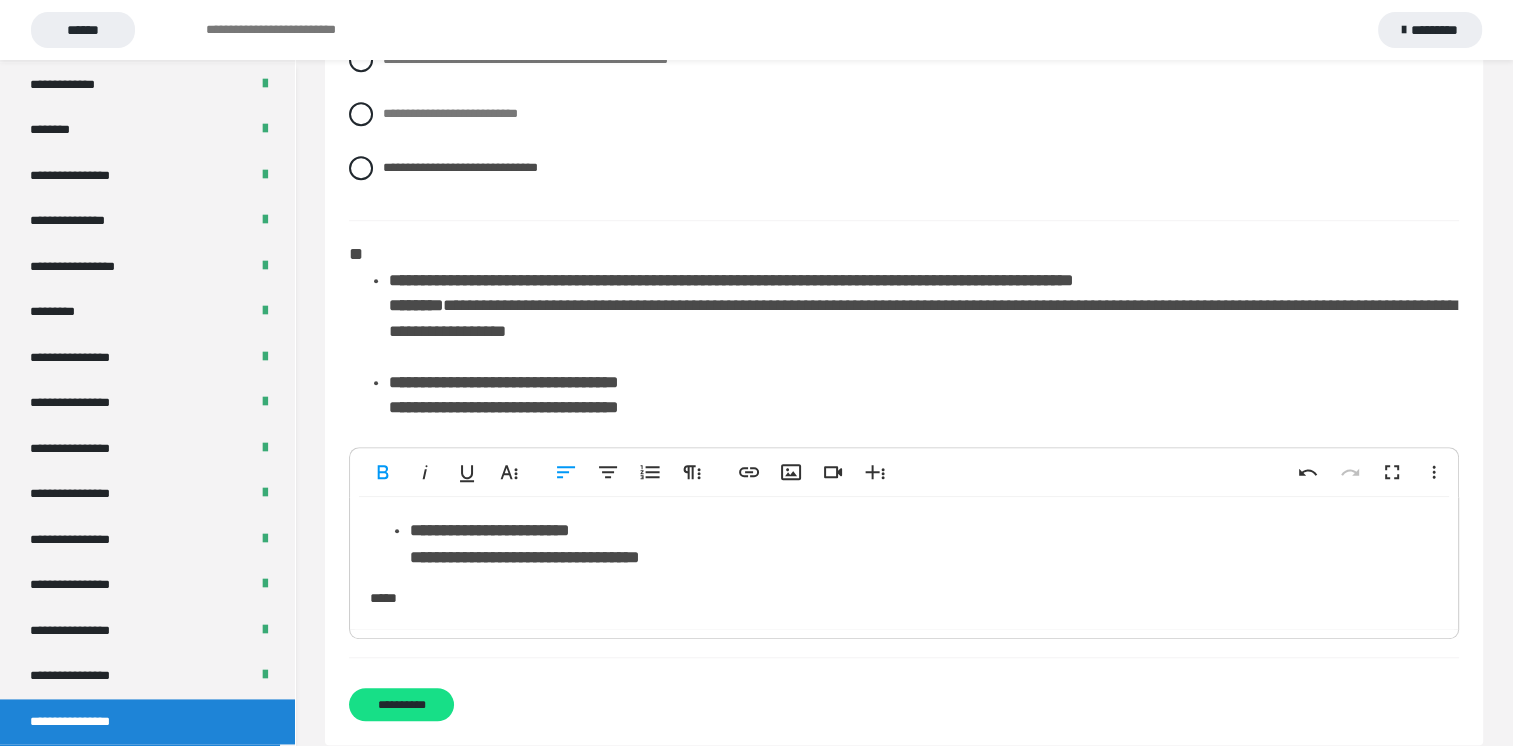 click on "**********" at bounding box center (489, 530) 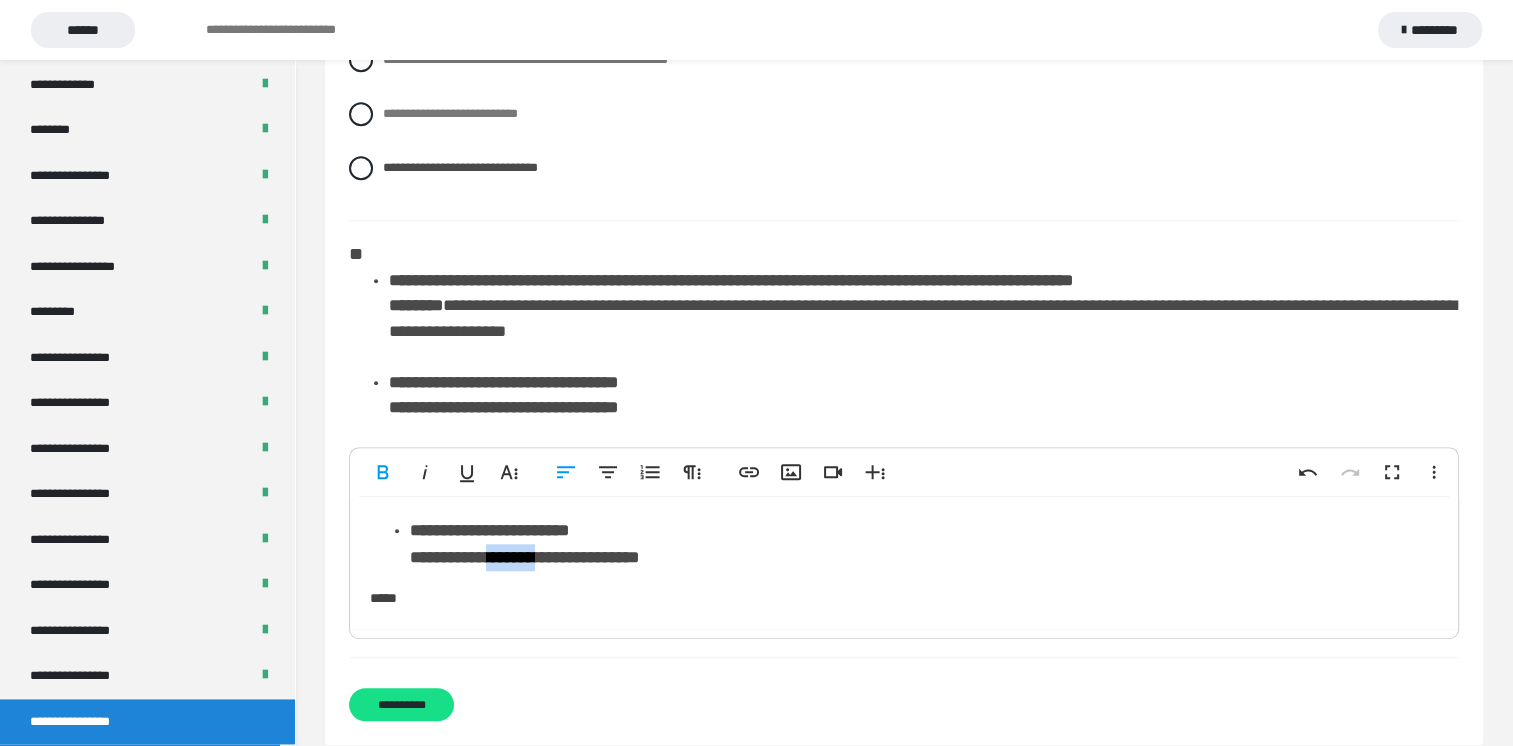 drag, startPoint x: 517, startPoint y: 576, endPoint x: 577, endPoint y: 574, distance: 60.033325 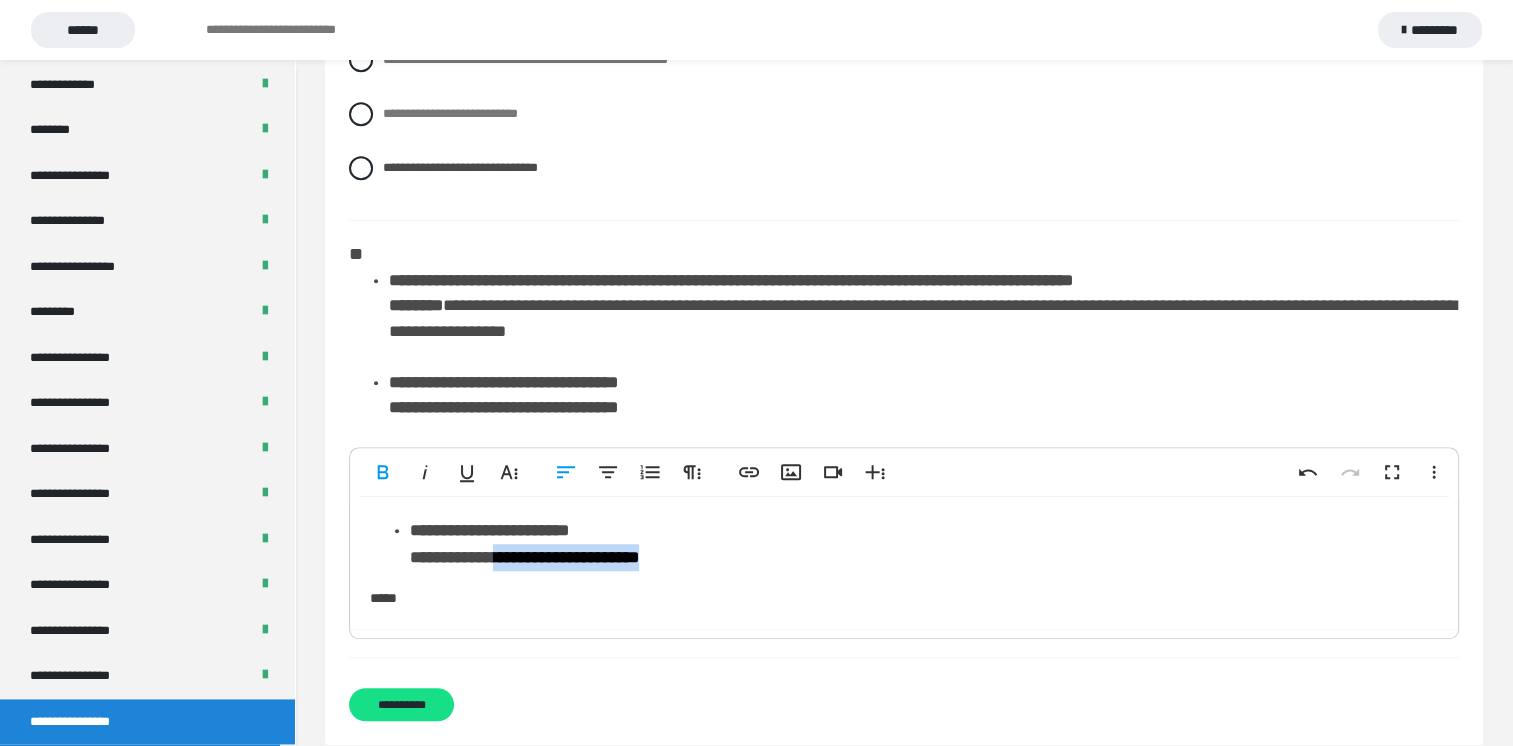 drag, startPoint x: 521, startPoint y: 573, endPoint x: 709, endPoint y: 571, distance: 188.01064 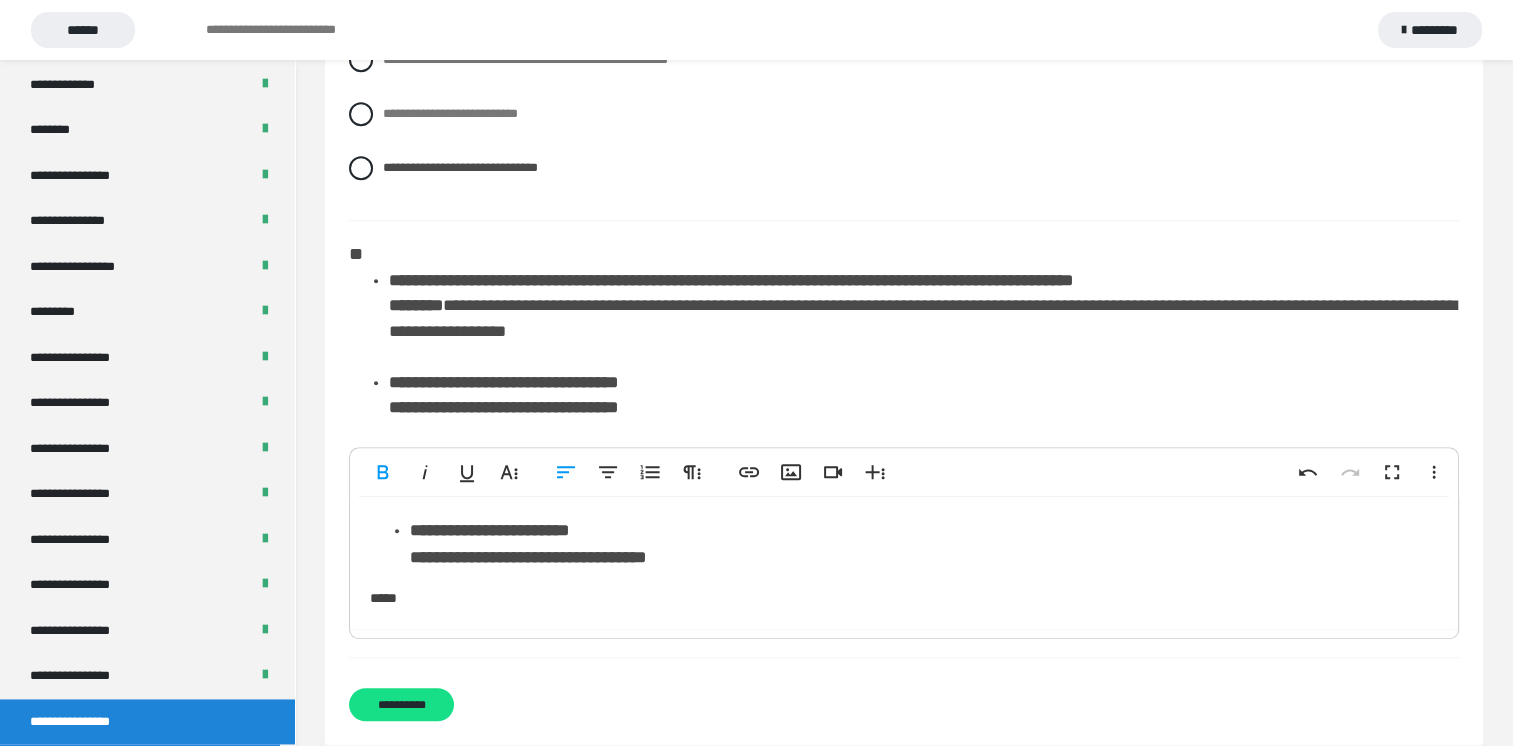 click on "**********" at bounding box center [904, 563] 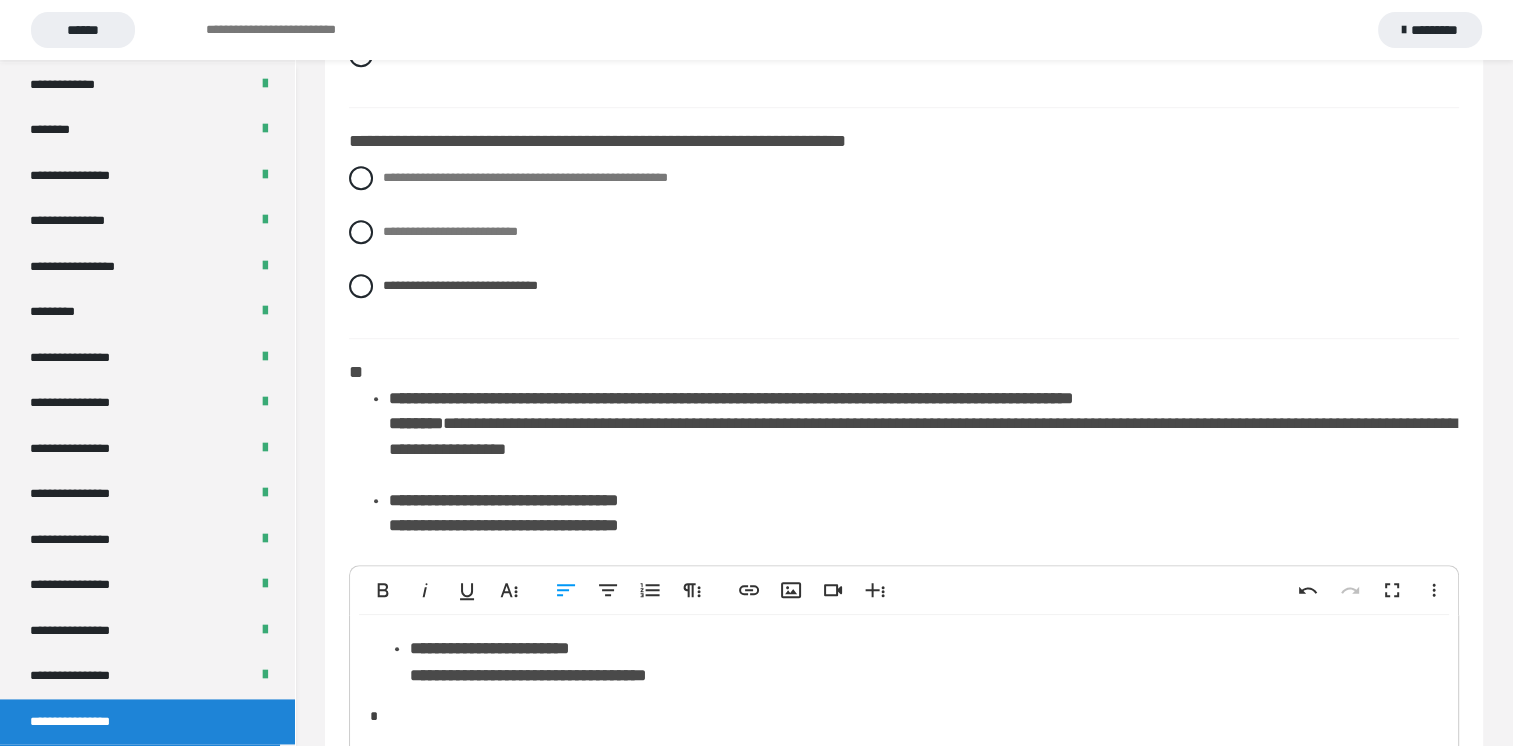 scroll, scrollTop: 1237, scrollLeft: 0, axis: vertical 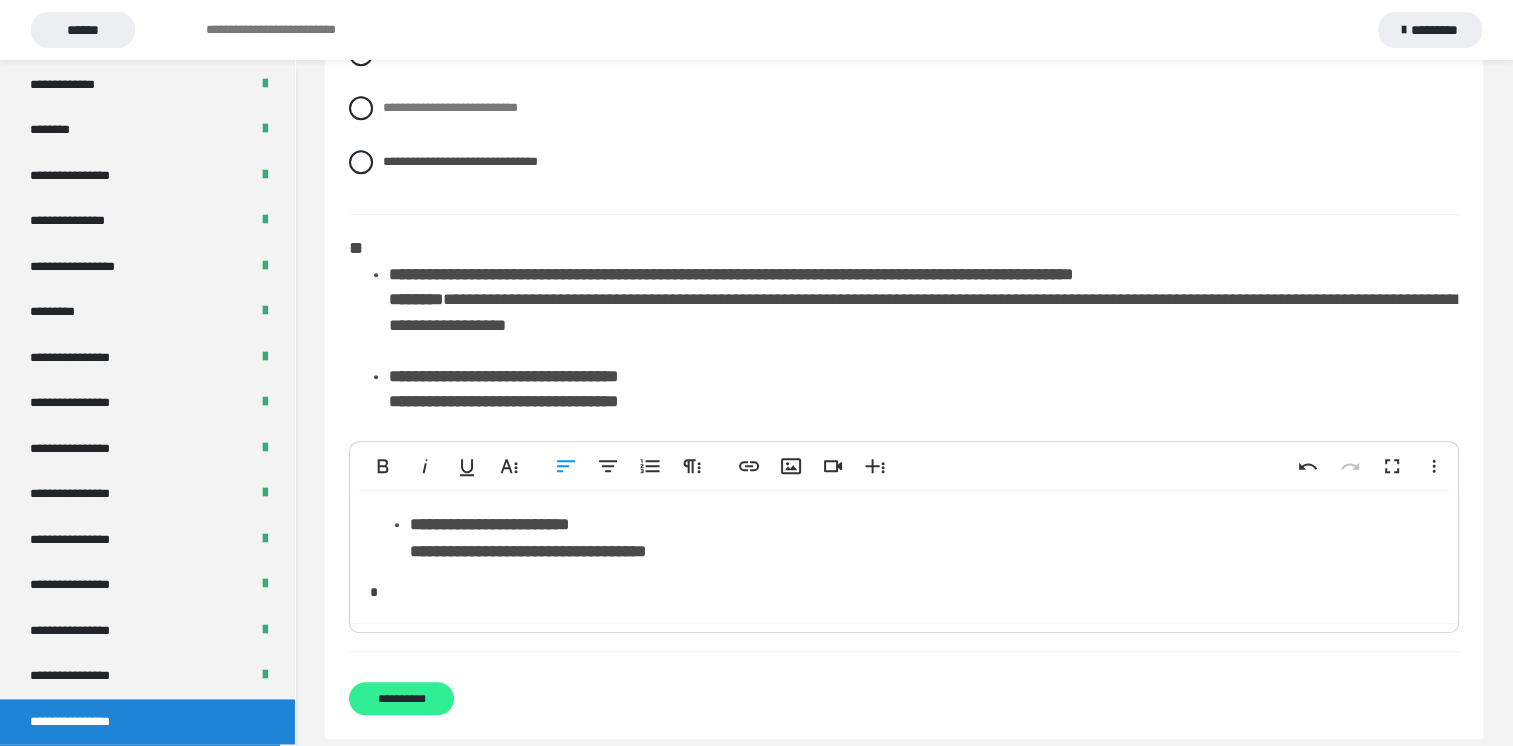 click on "**********" at bounding box center [401, 698] 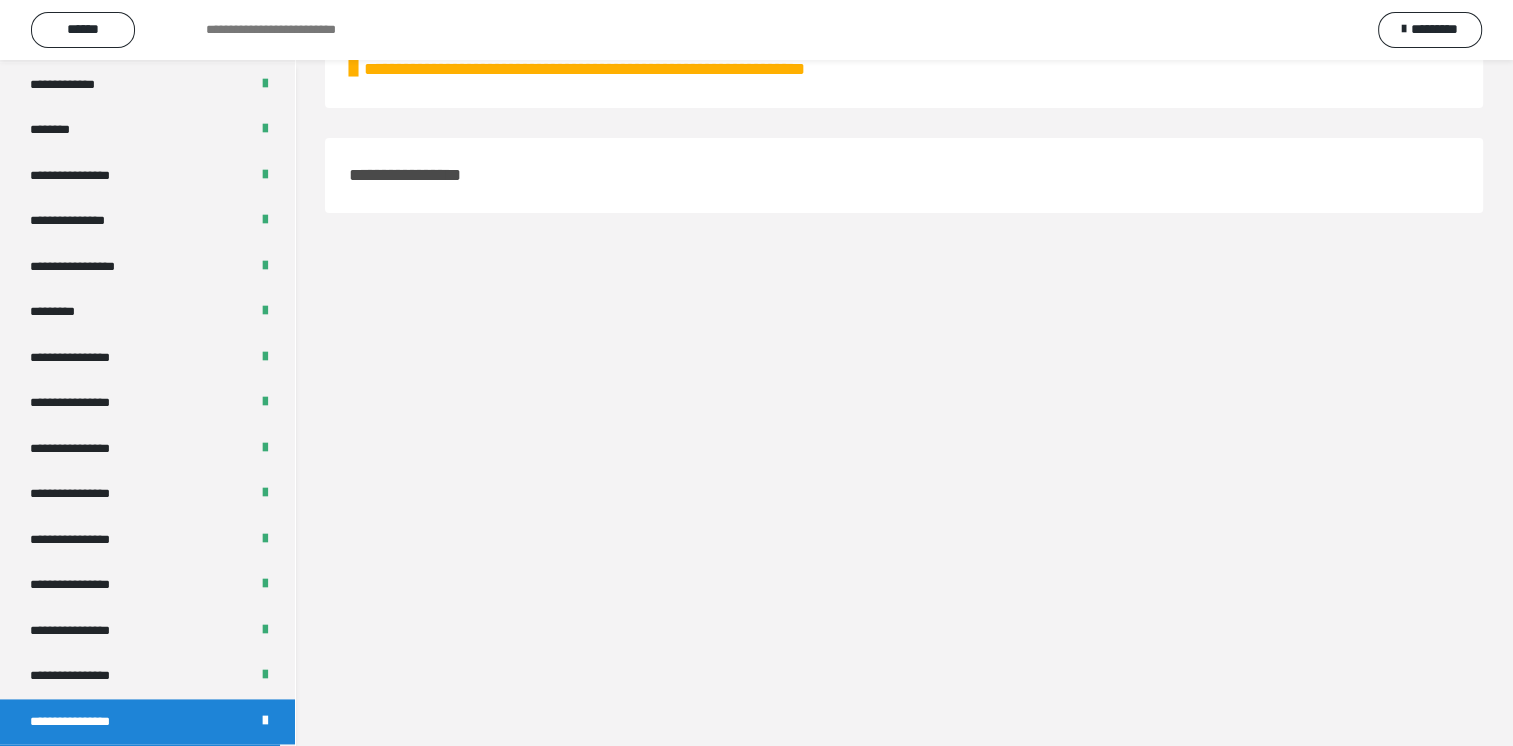 scroll, scrollTop: 60, scrollLeft: 0, axis: vertical 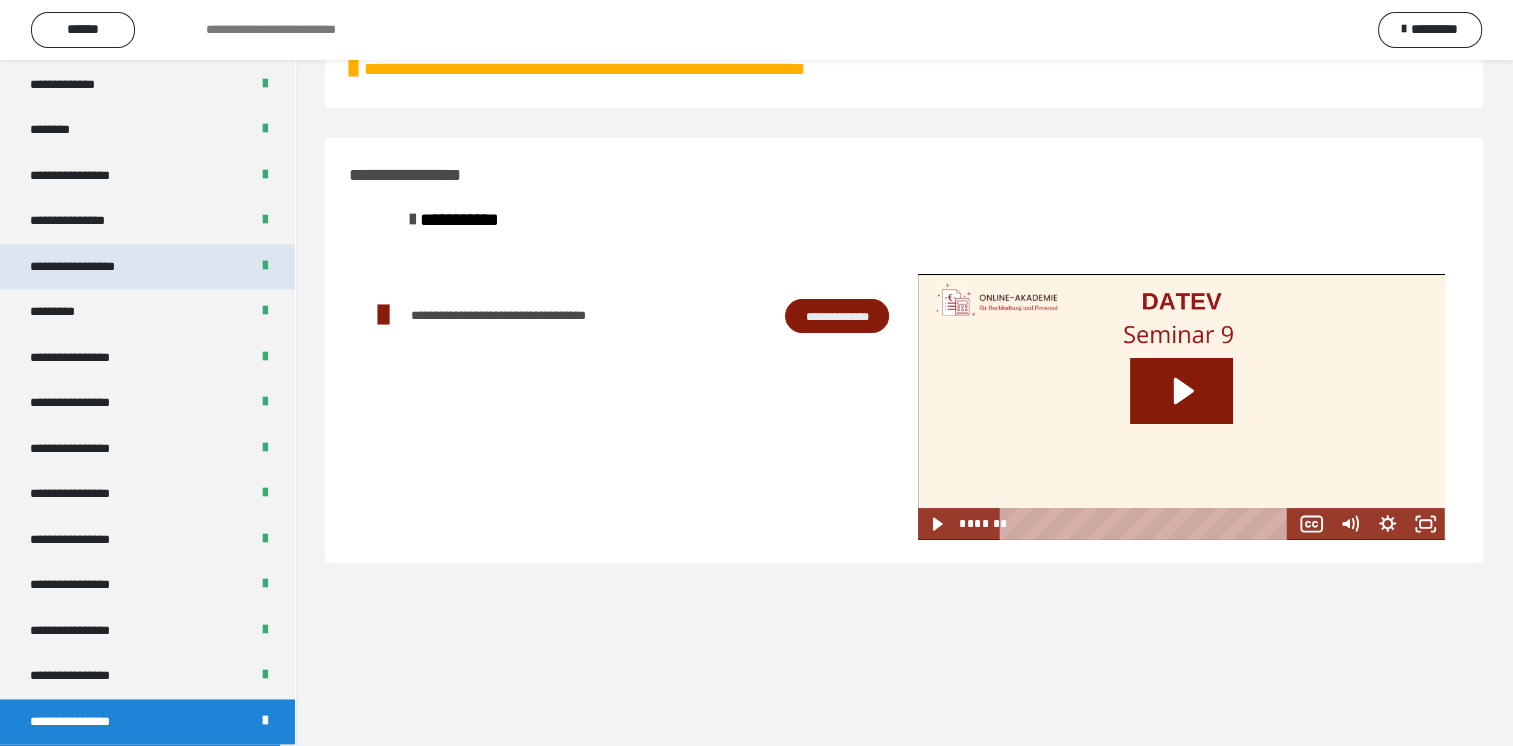 click on "**********" at bounding box center (93, 267) 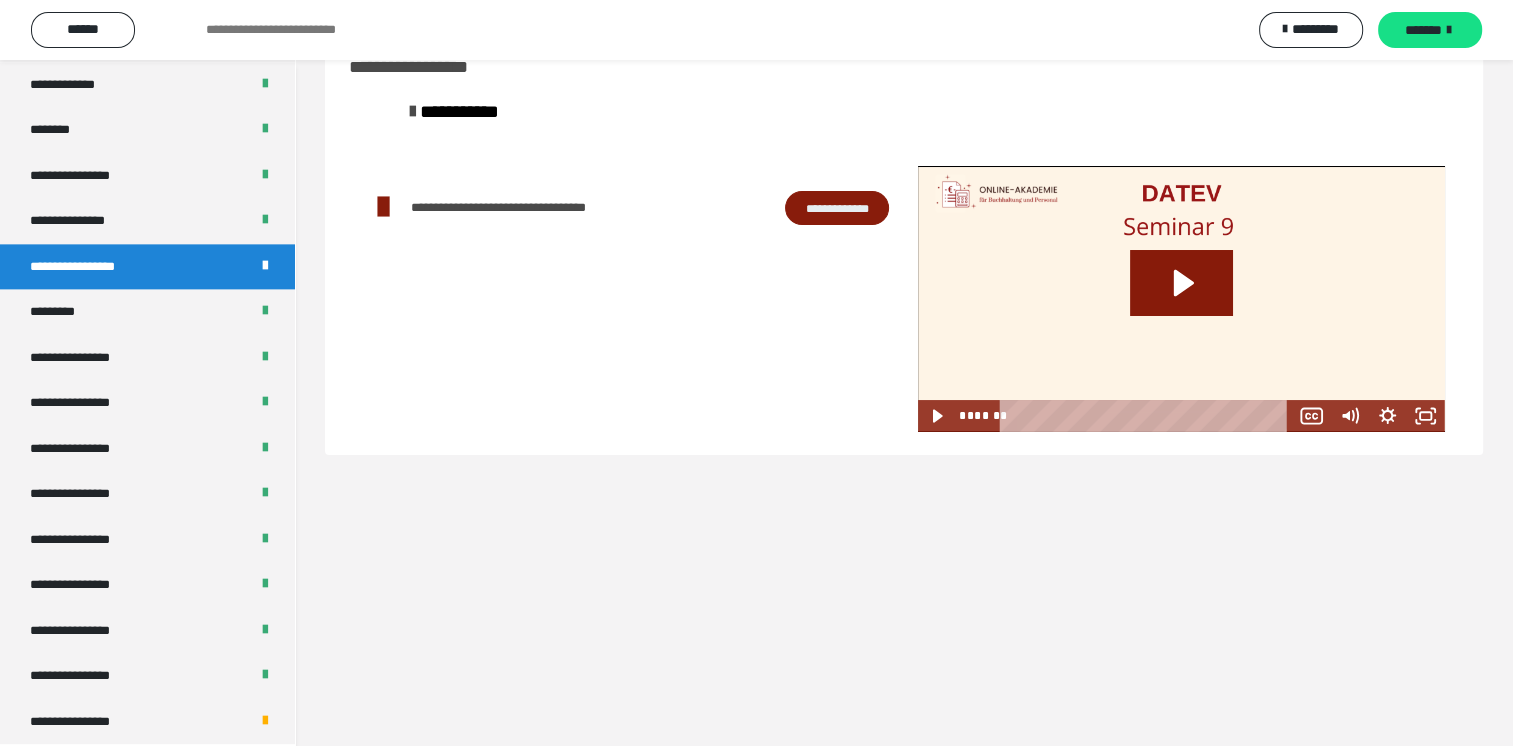 click on "**********" at bounding box center [93, 267] 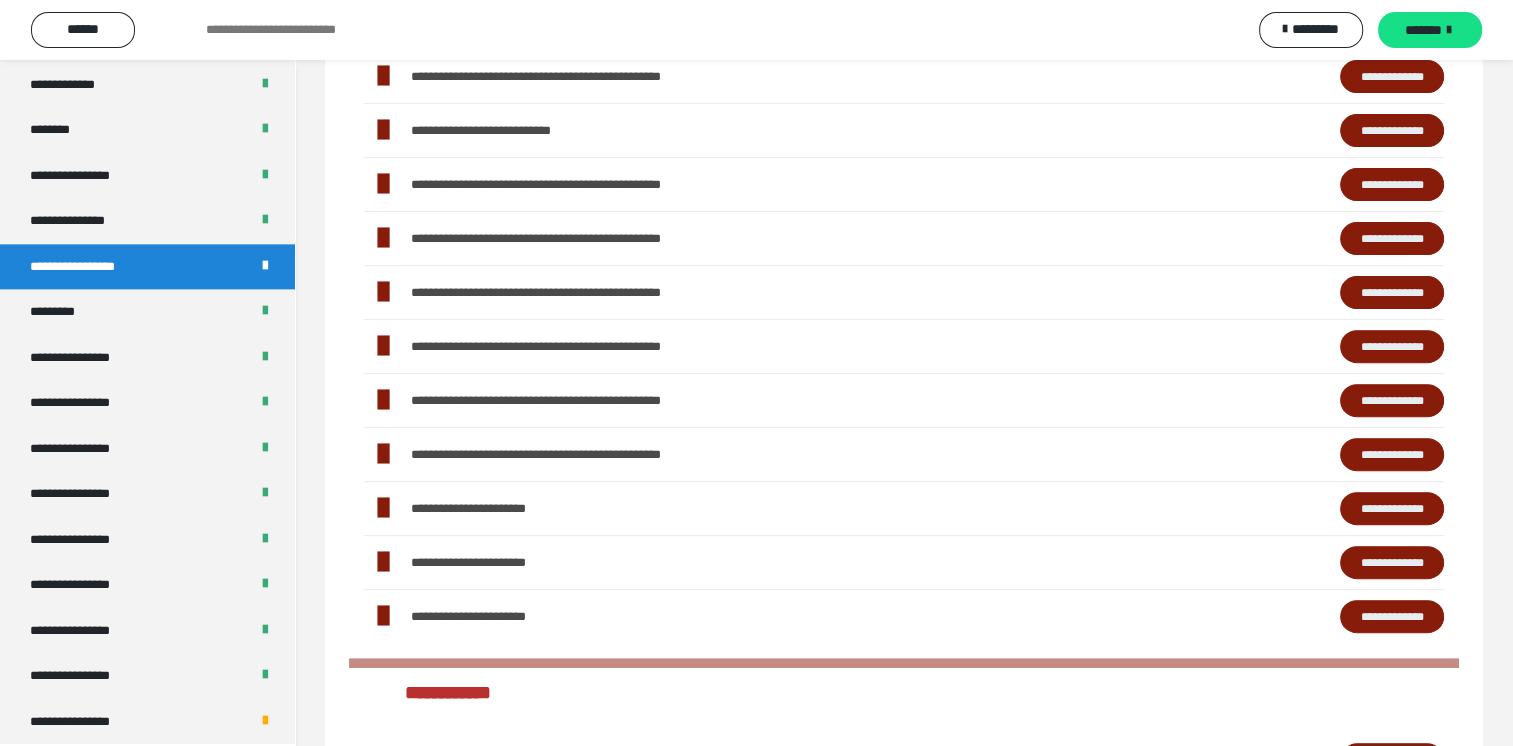scroll, scrollTop: 660, scrollLeft: 0, axis: vertical 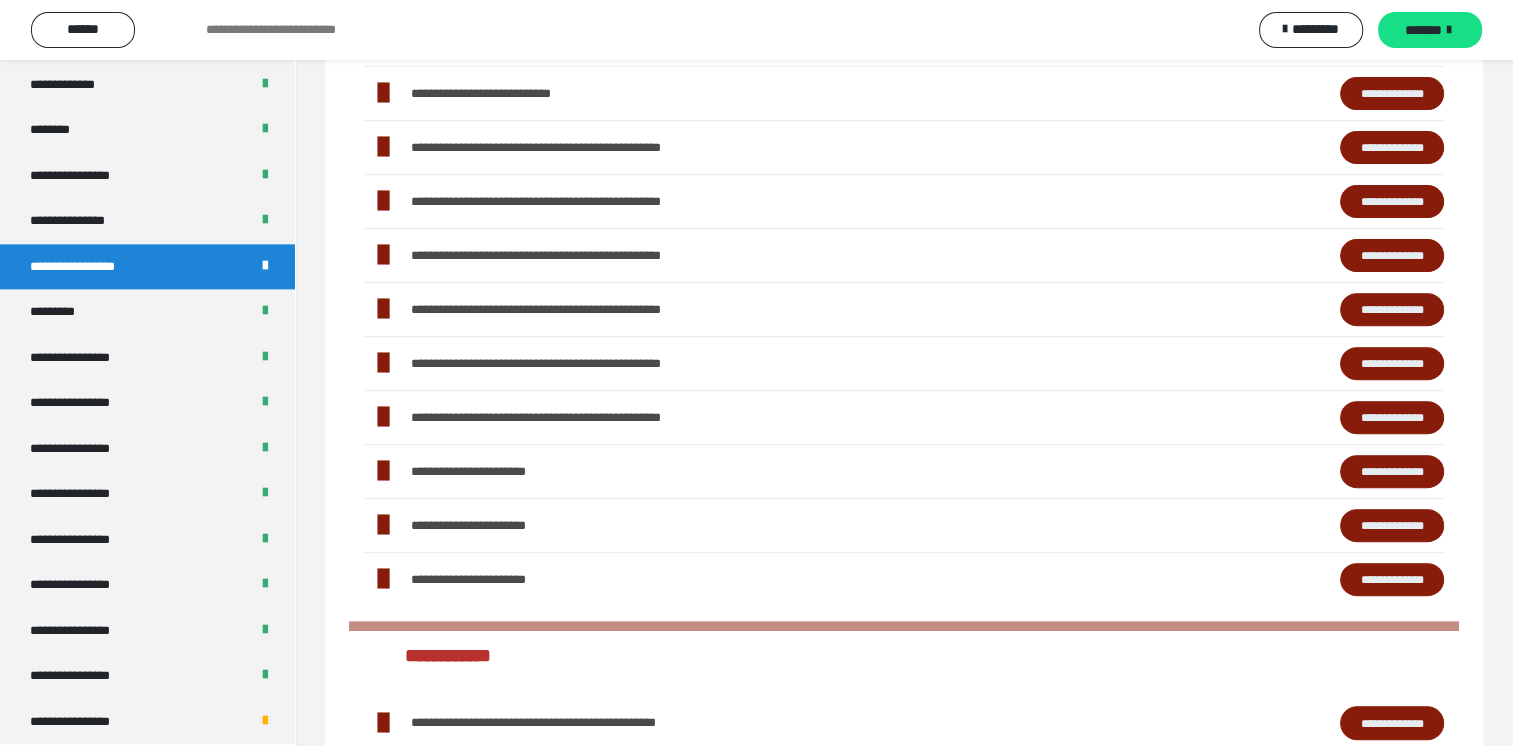 click on "**********" at bounding box center [1392, 364] 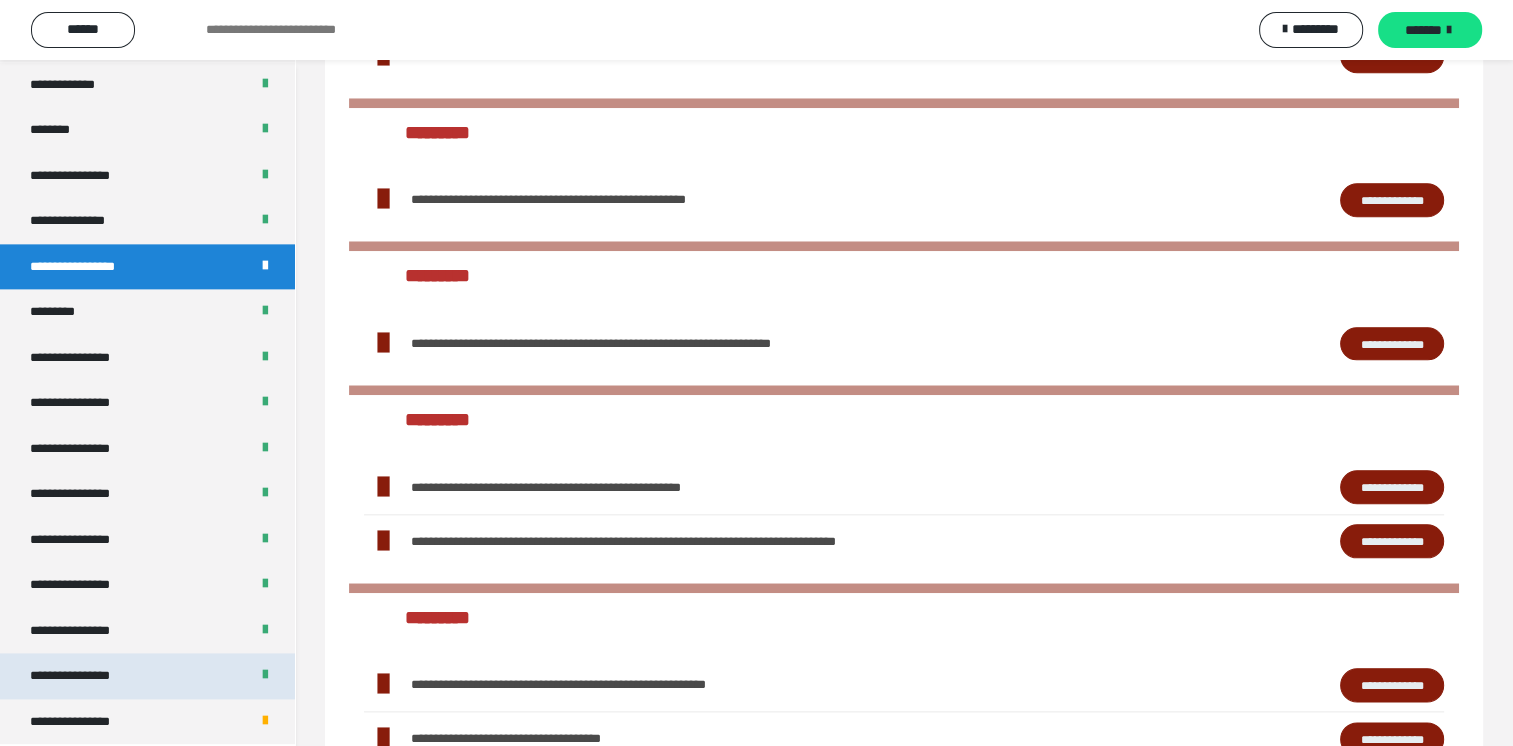 scroll, scrollTop: 2468, scrollLeft: 0, axis: vertical 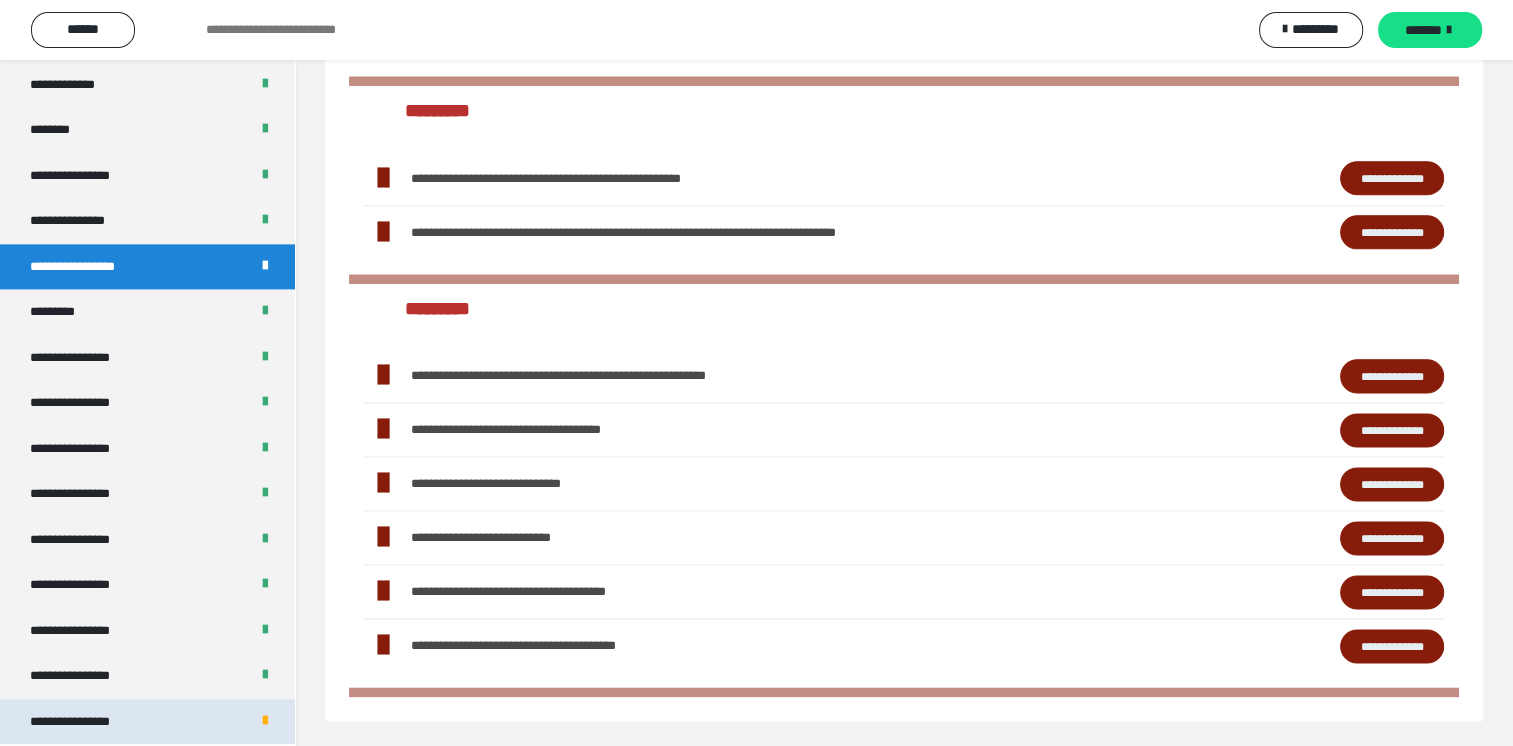 click on "**********" at bounding box center (87, 722) 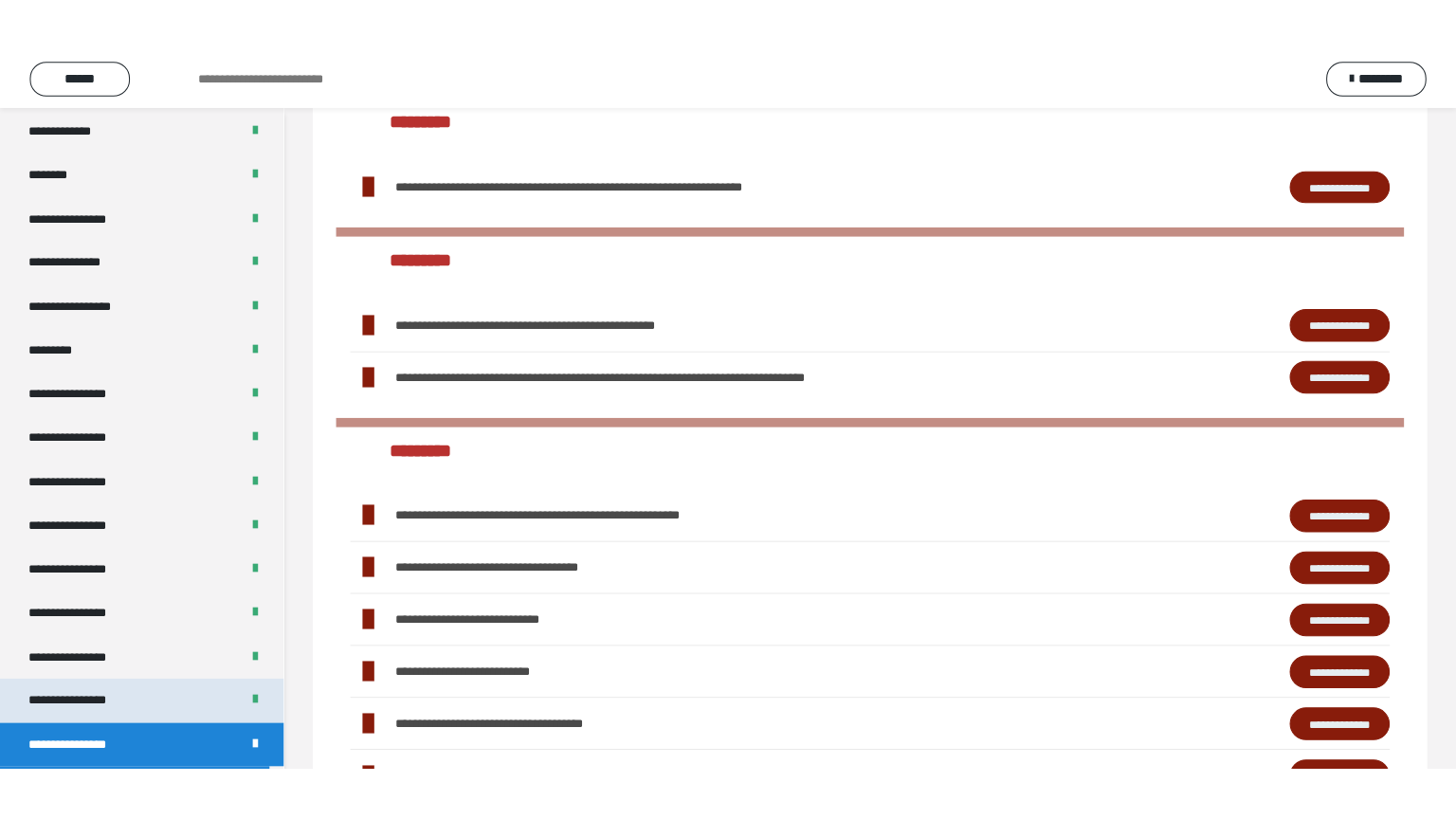 scroll, scrollTop: 57, scrollLeft: 0, axis: vertical 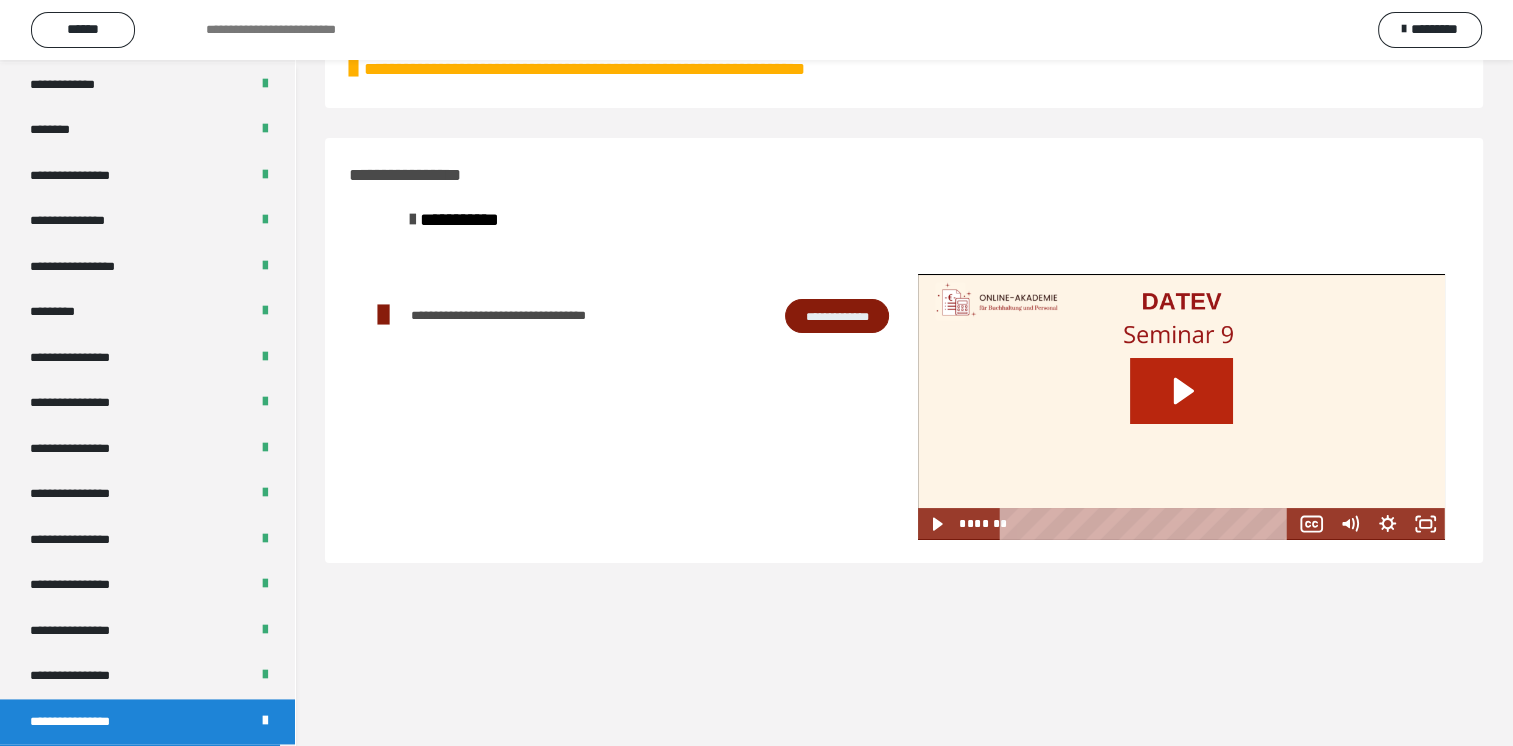 click 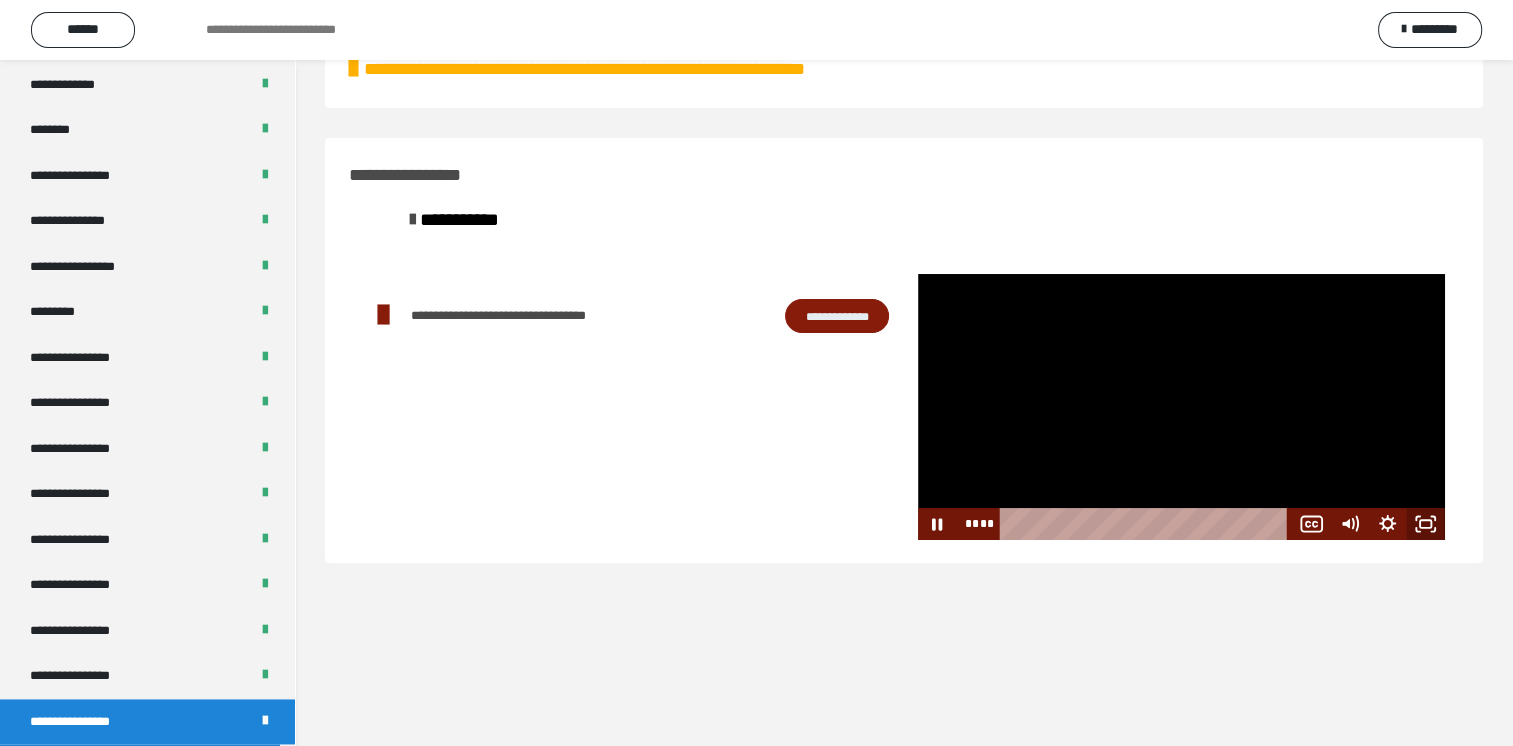 click 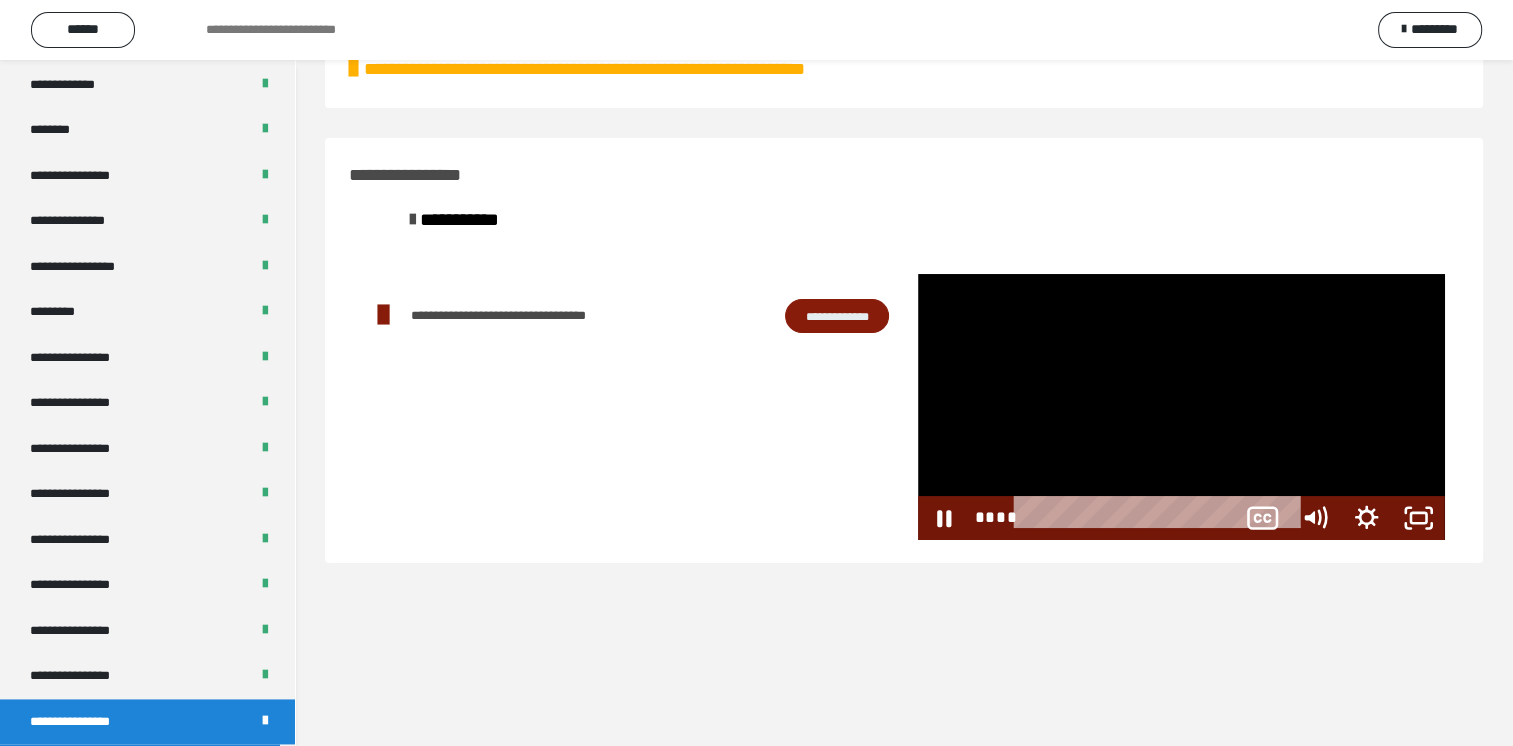 scroll, scrollTop: 2526, scrollLeft: 0, axis: vertical 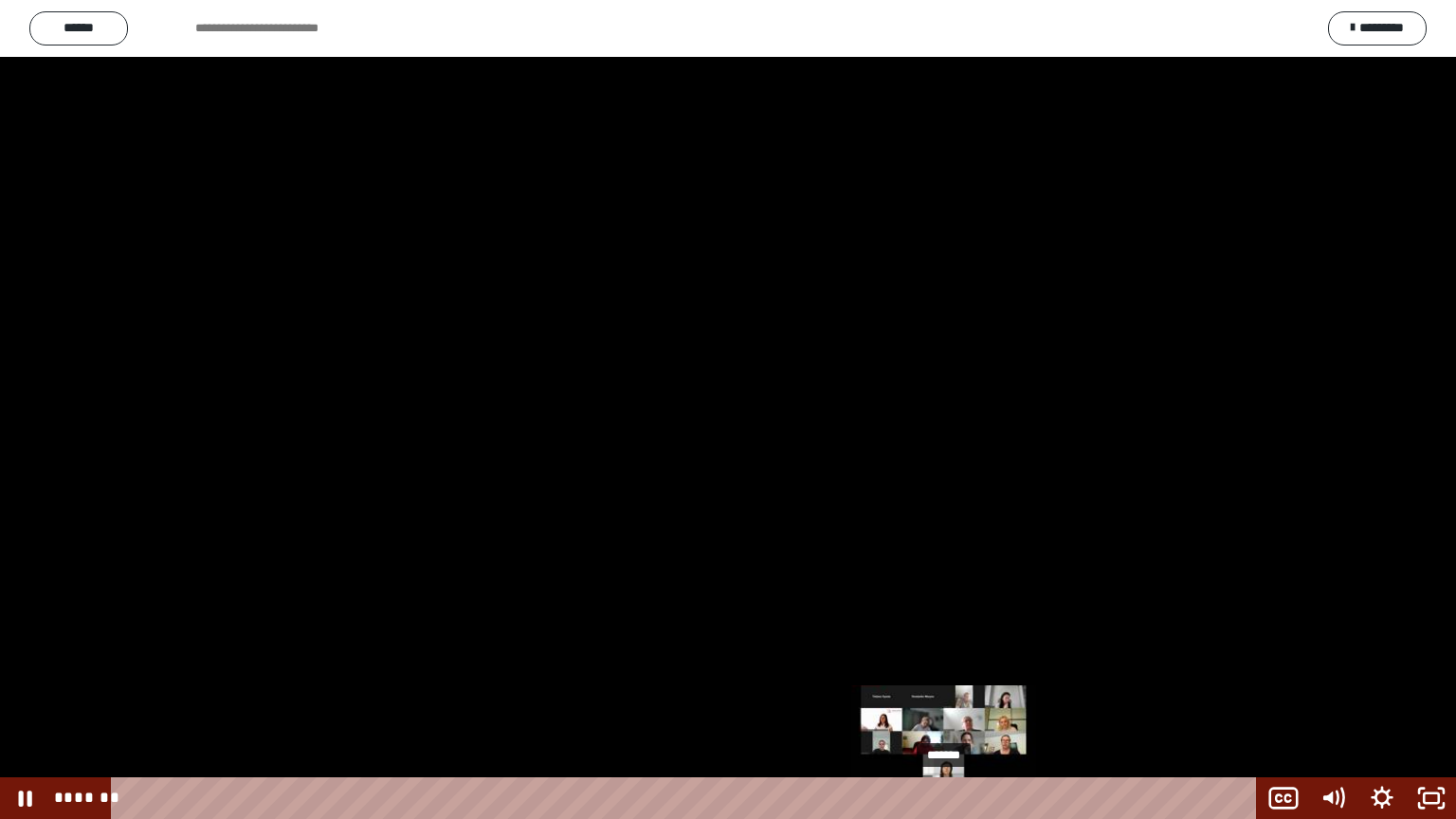 click on "*******" at bounding box center [687, 798] 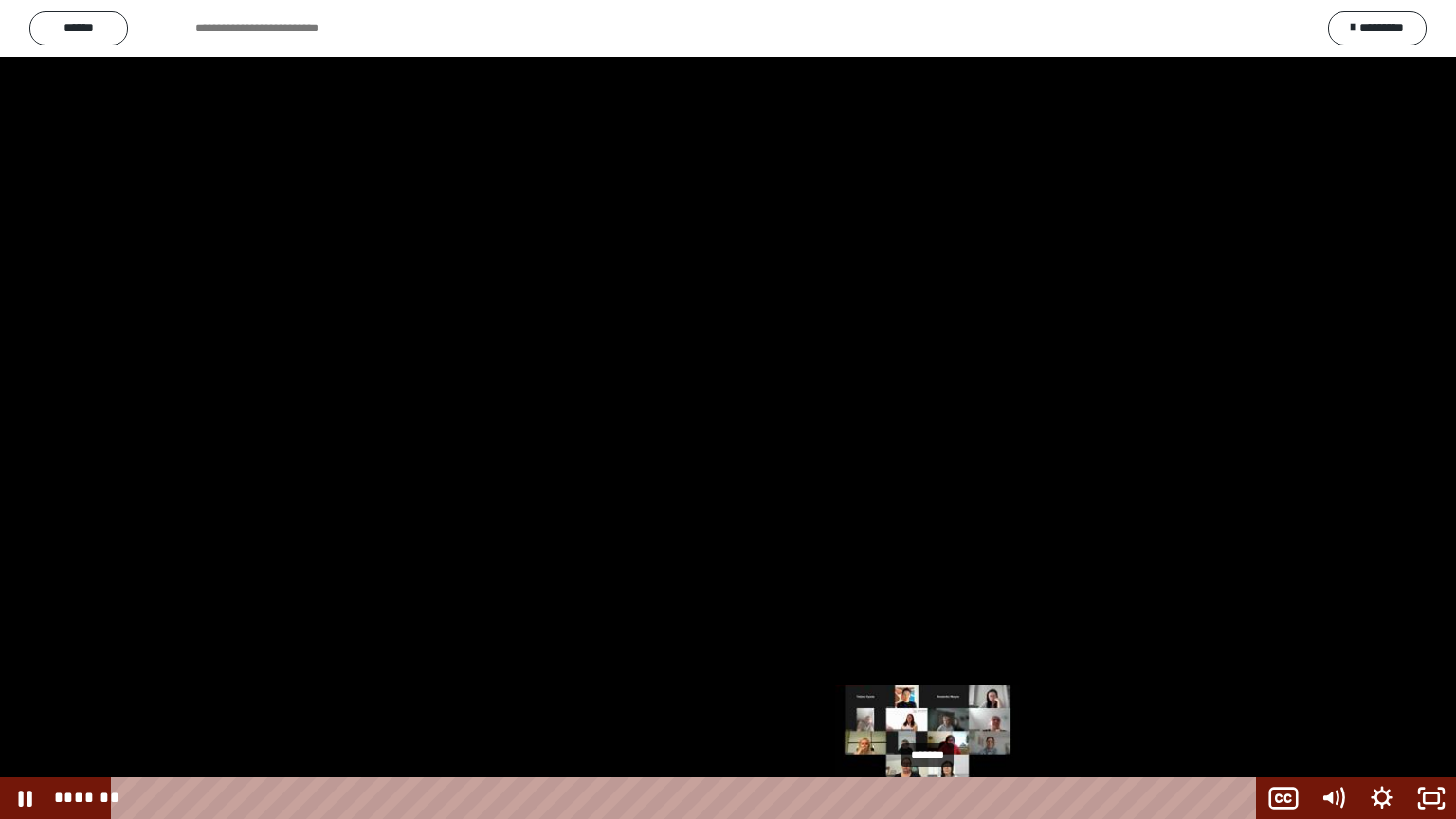 drag, startPoint x: 948, startPoint y: 800, endPoint x: 930, endPoint y: 796, distance: 18.439089 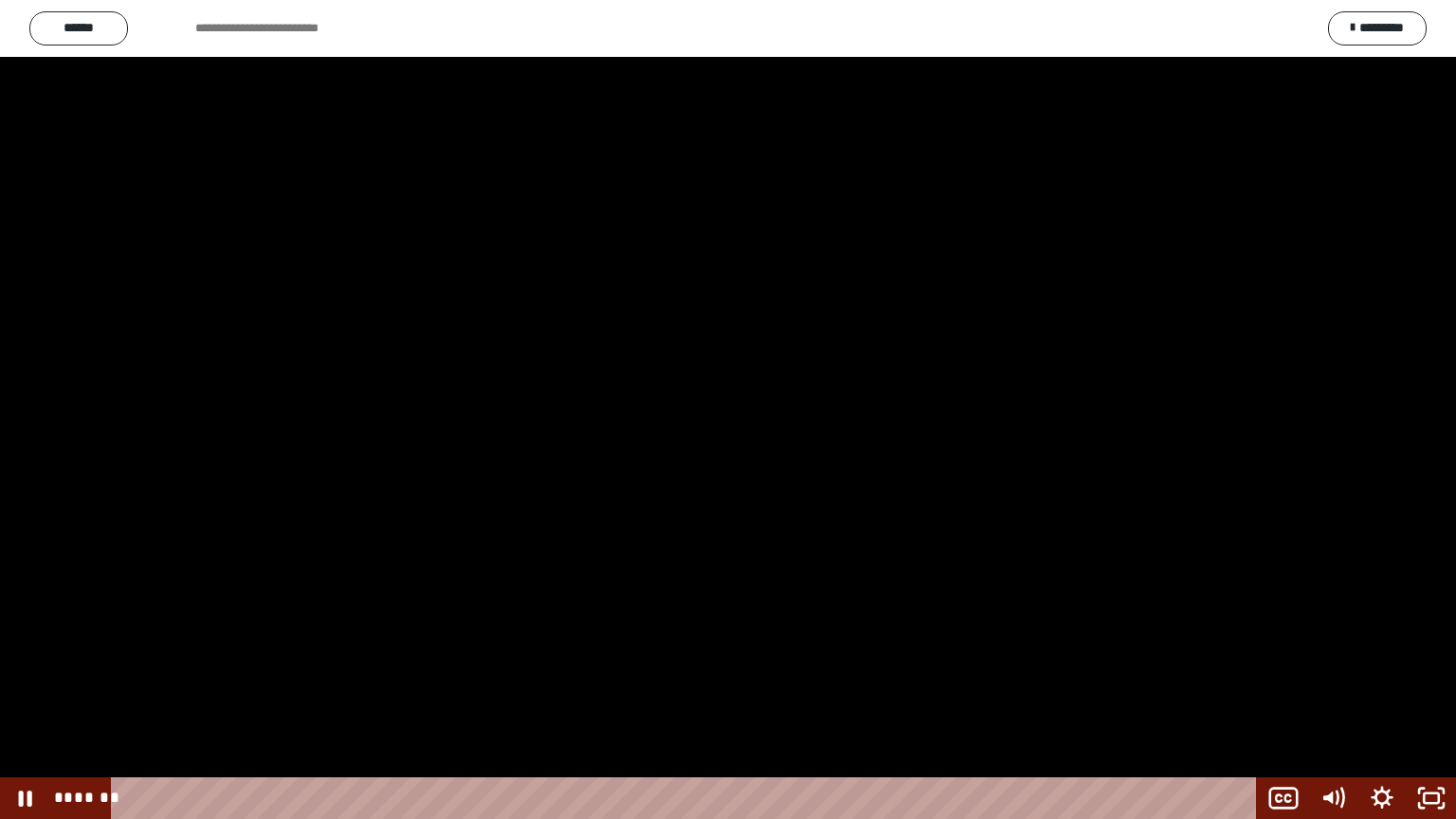click at bounding box center [728, 410] 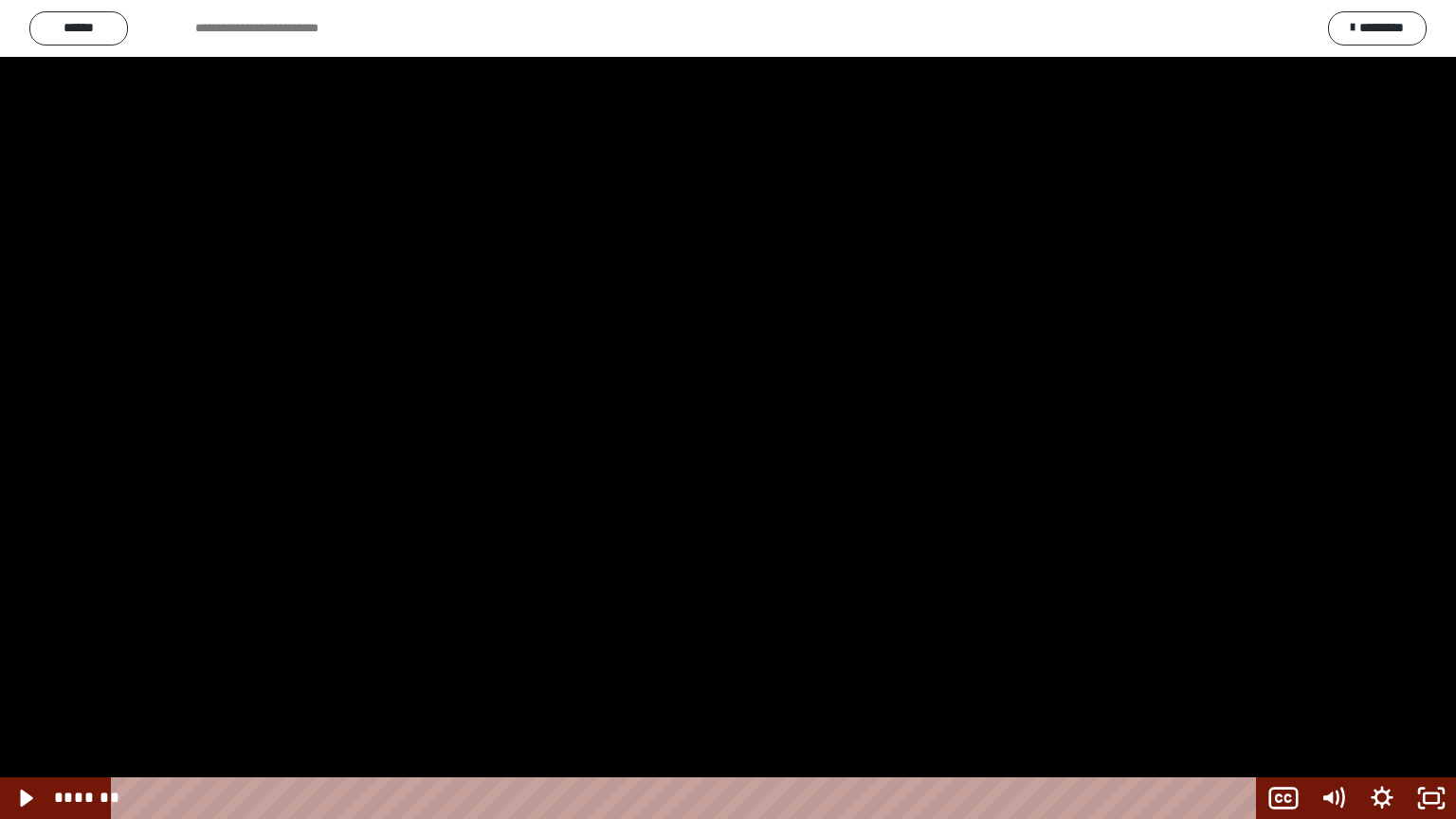 click at bounding box center (728, 410) 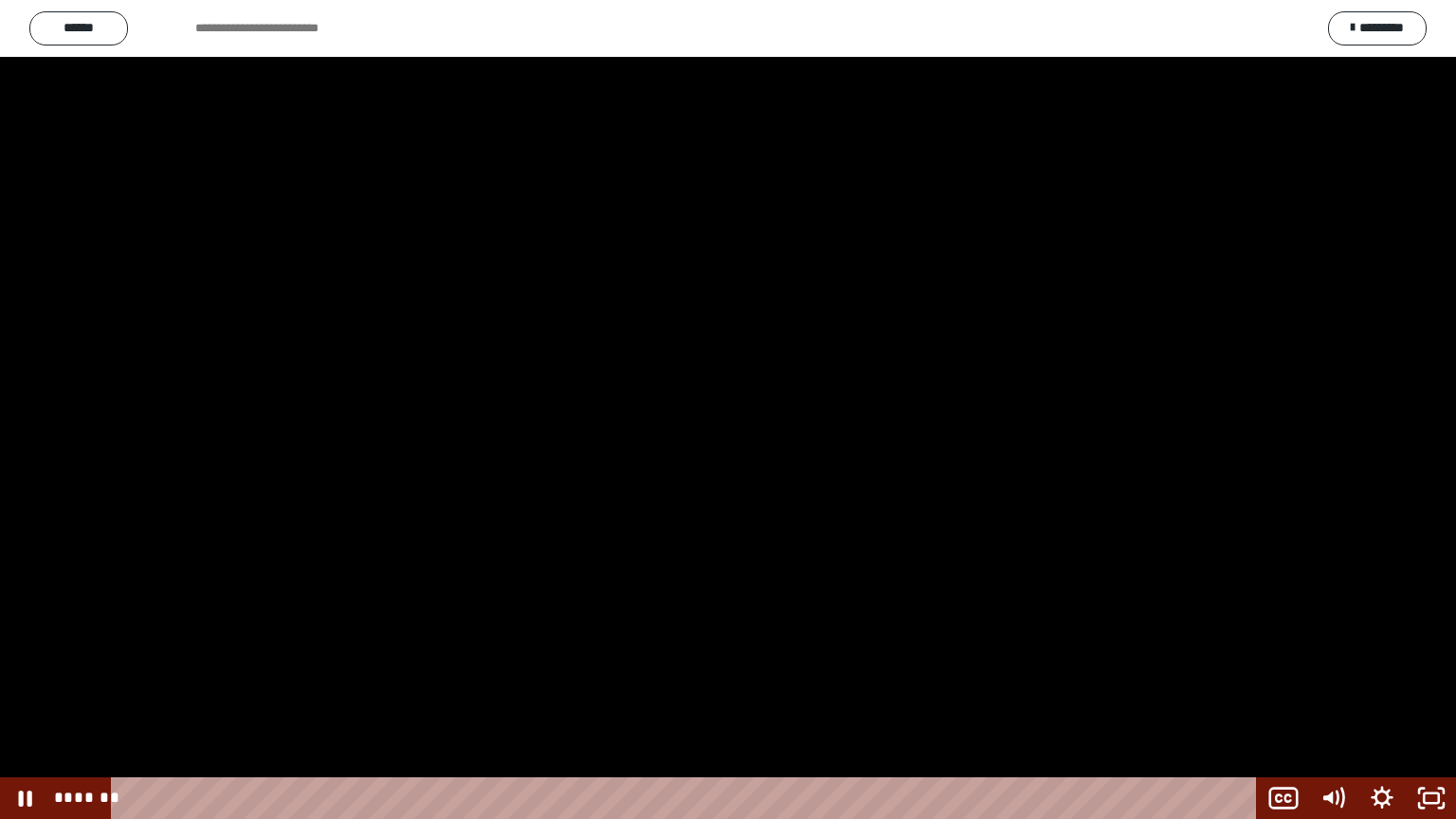 click at bounding box center [728, 410] 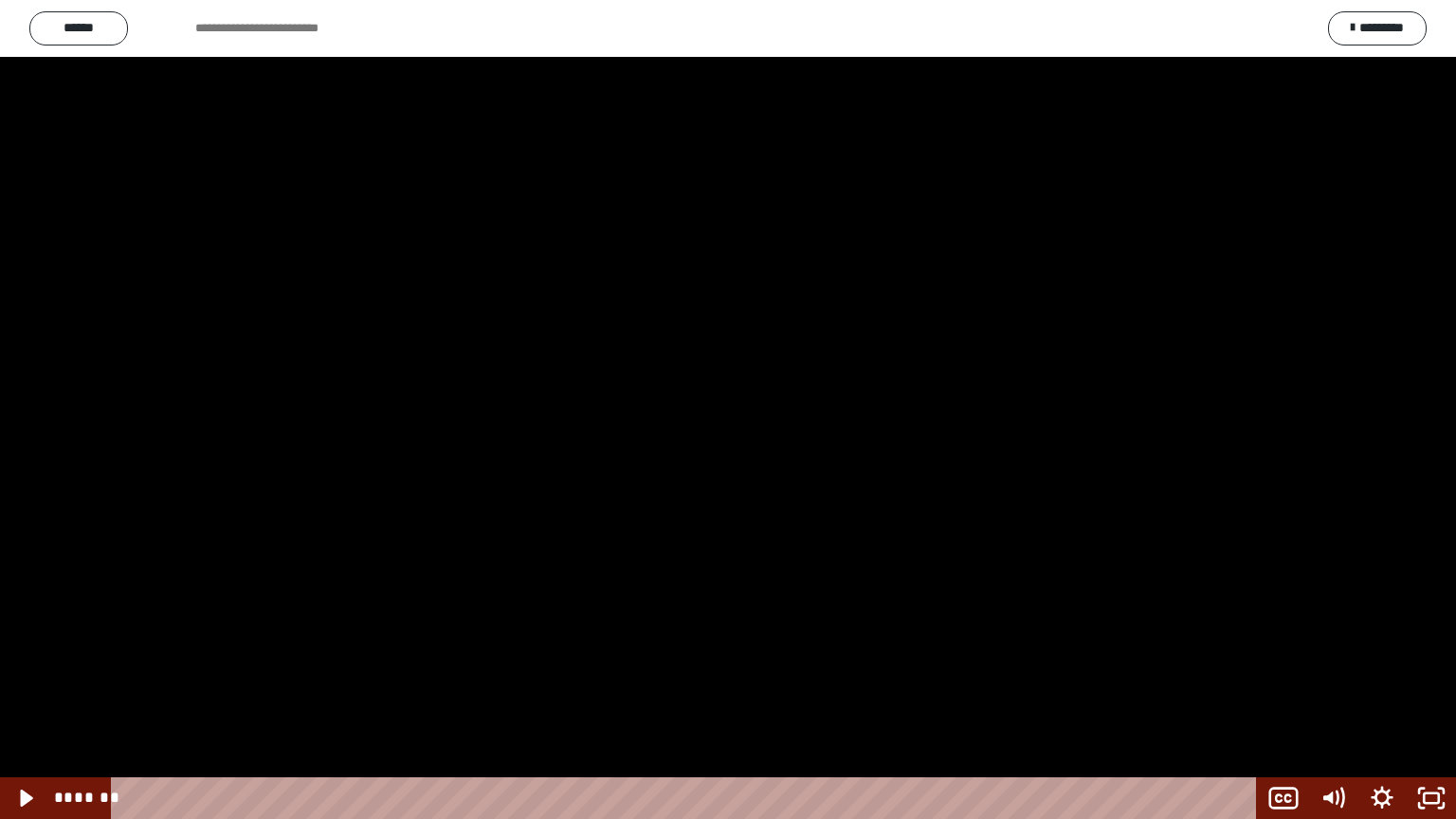 click at bounding box center (728, 410) 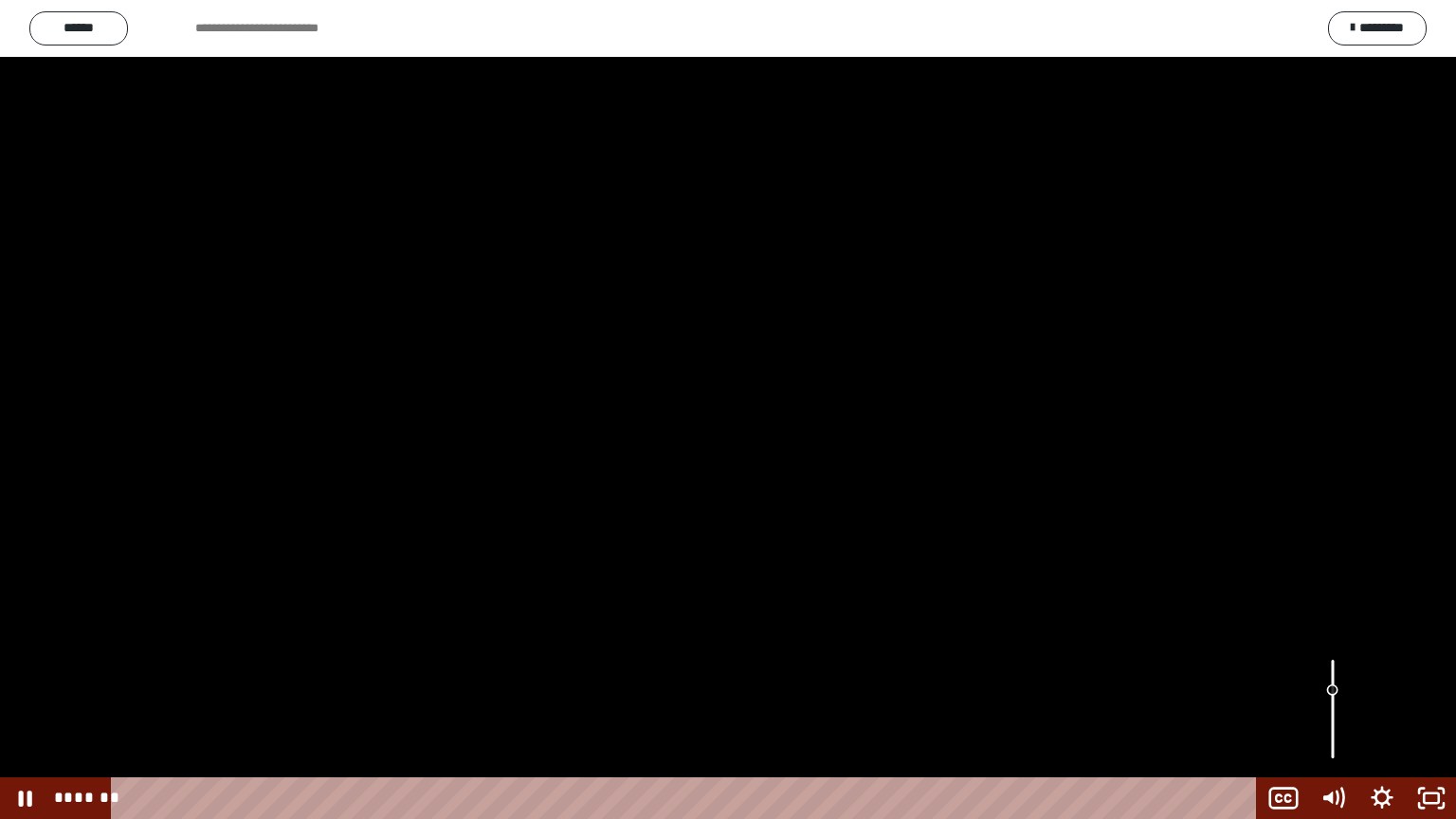 click at bounding box center (728, 410) 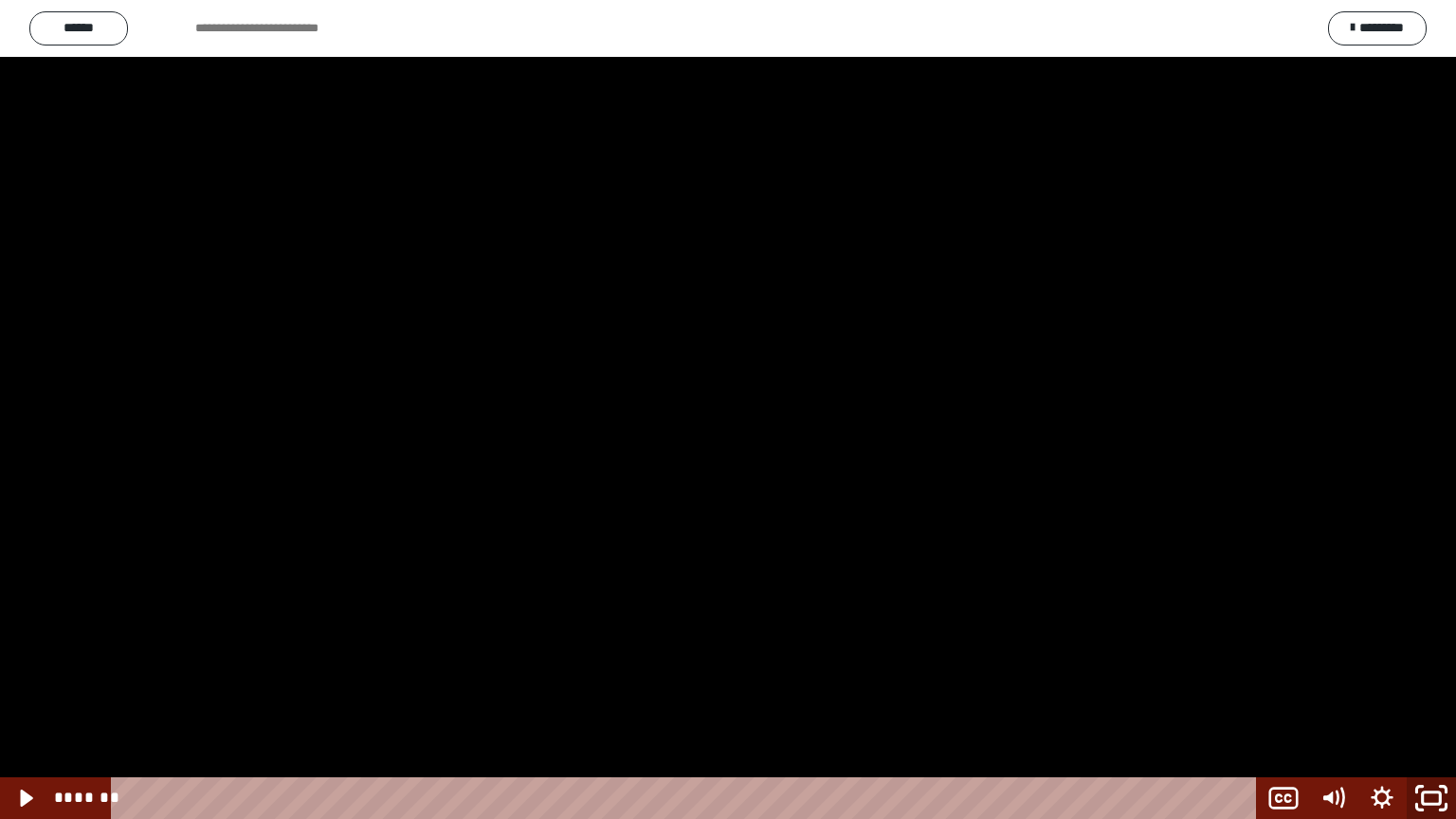 click 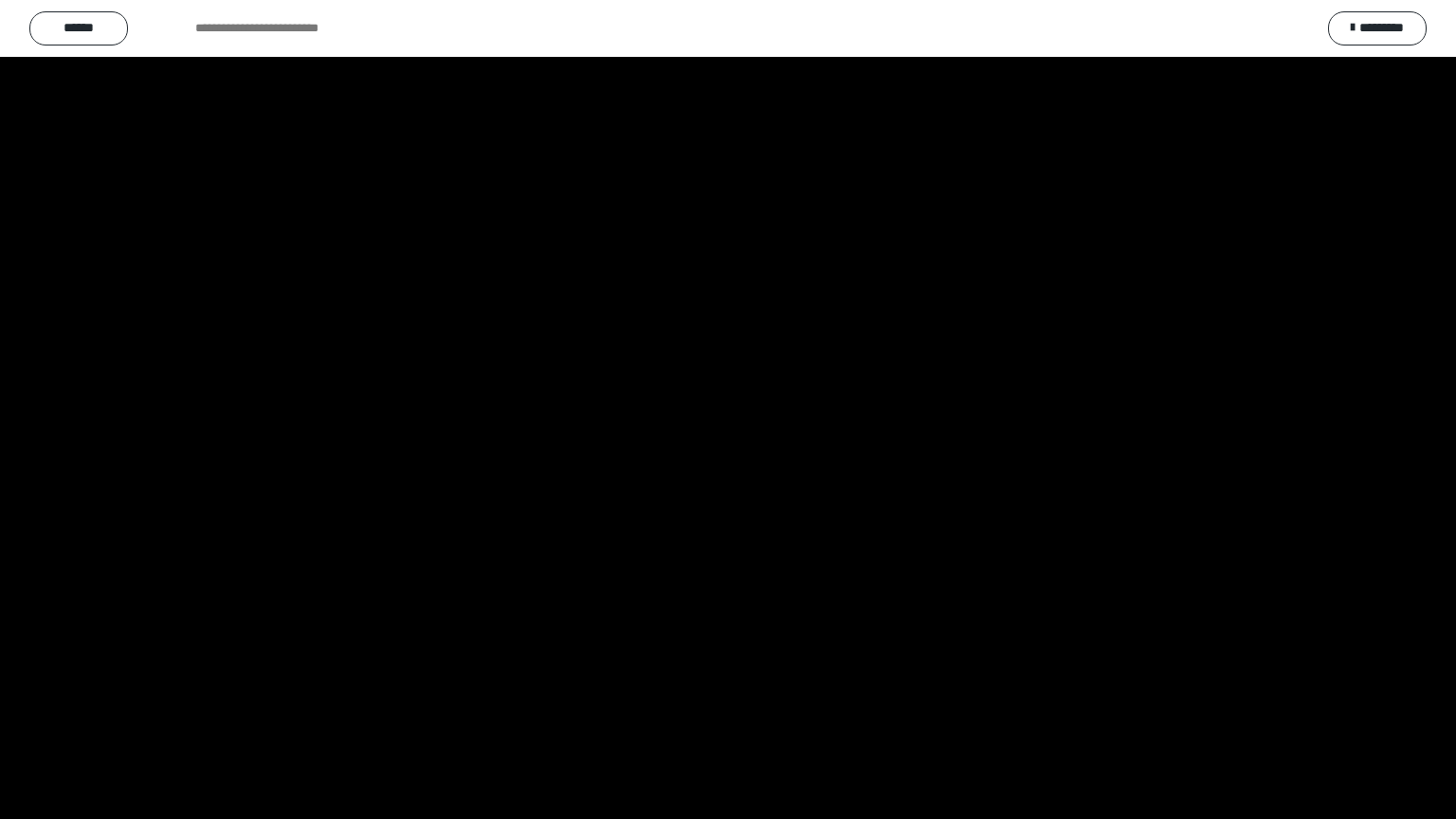 scroll, scrollTop: 2461, scrollLeft: 0, axis: vertical 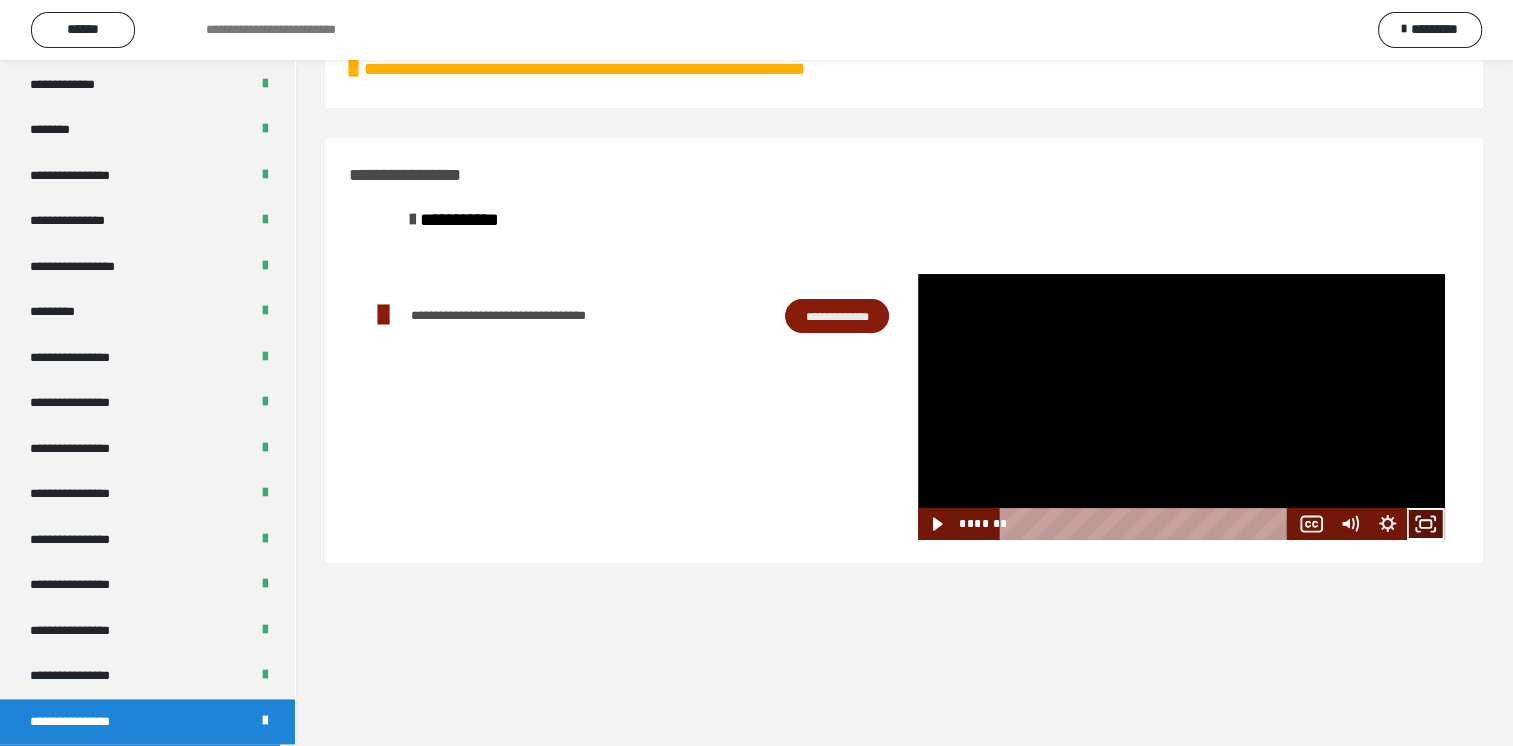click 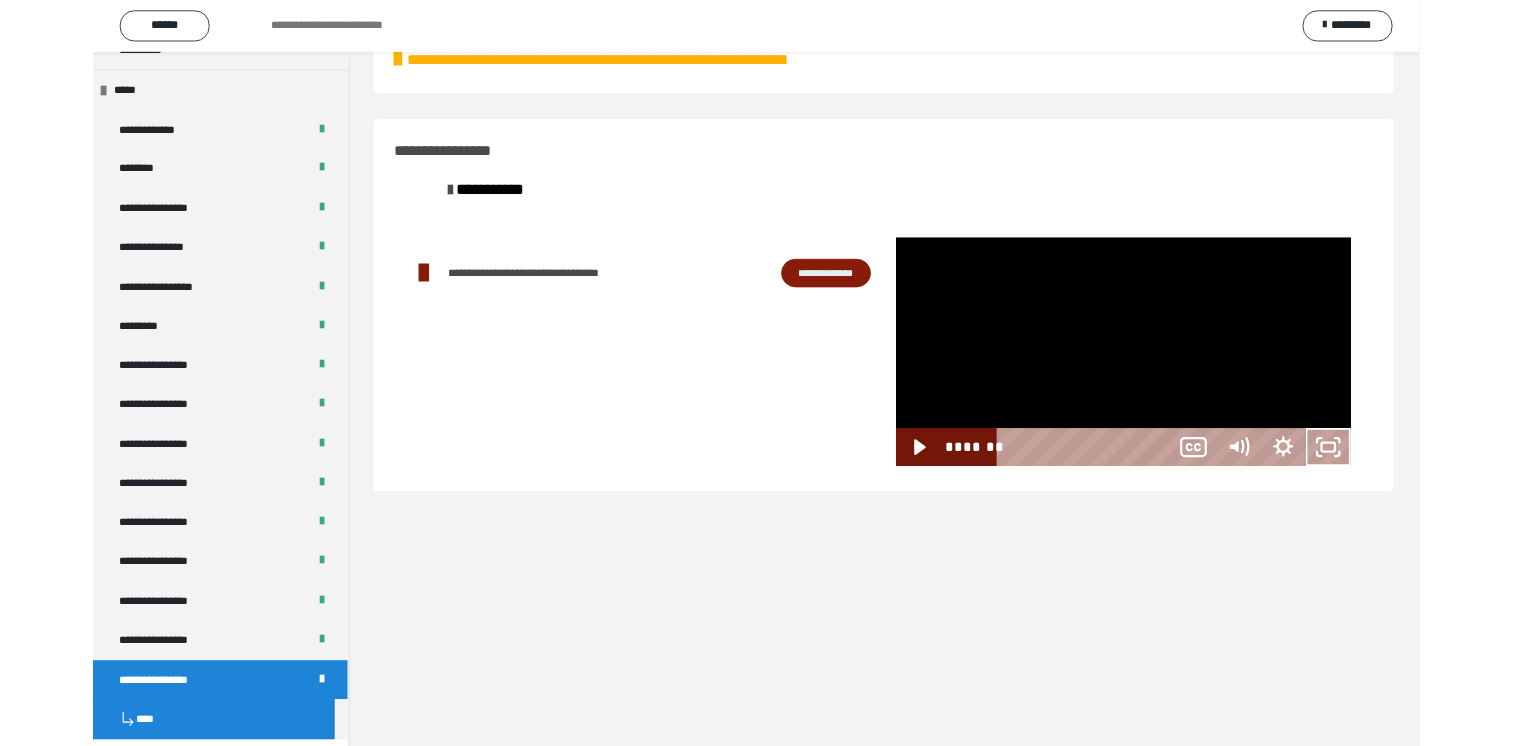 scroll, scrollTop: 2526, scrollLeft: 0, axis: vertical 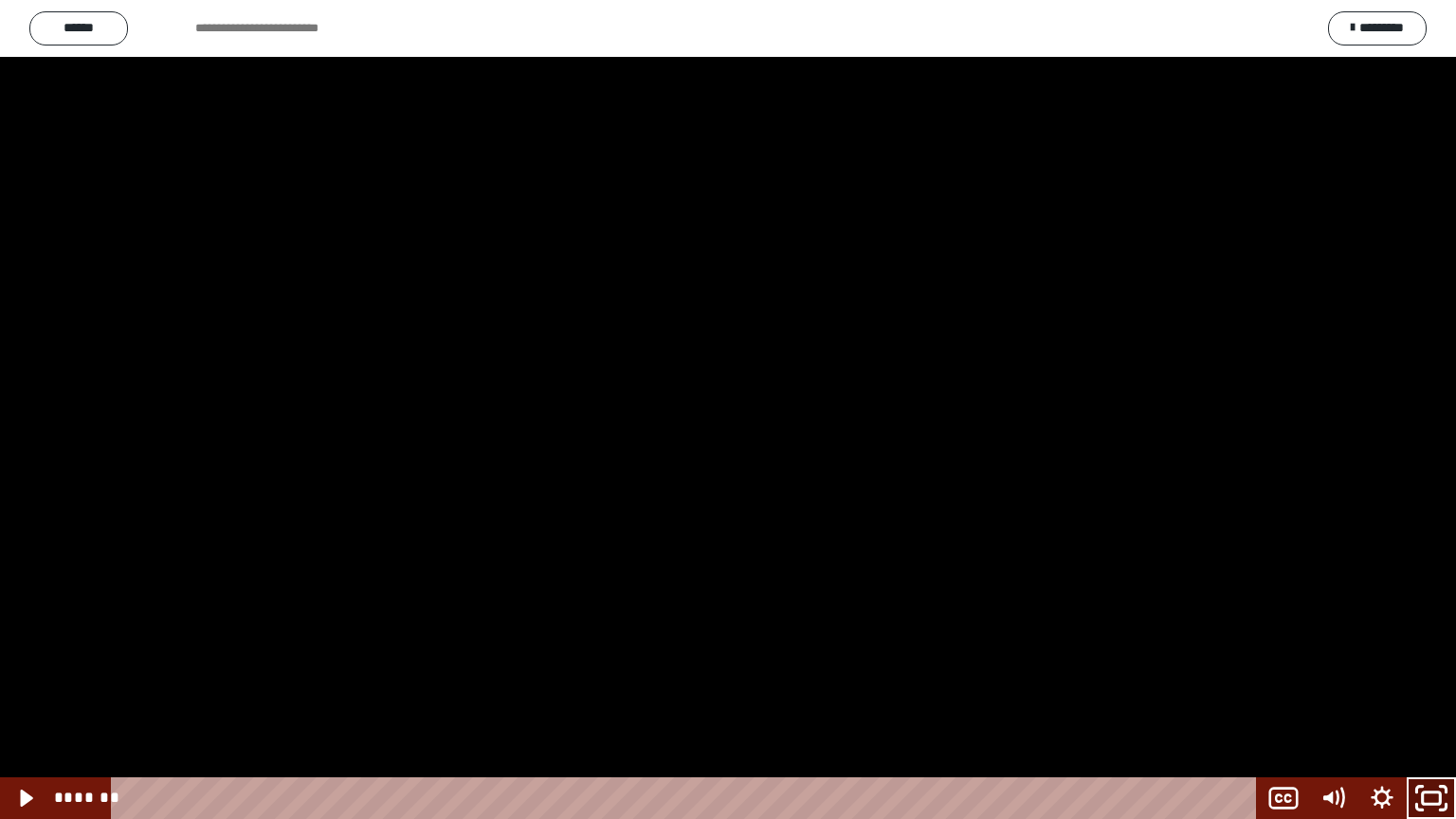 click 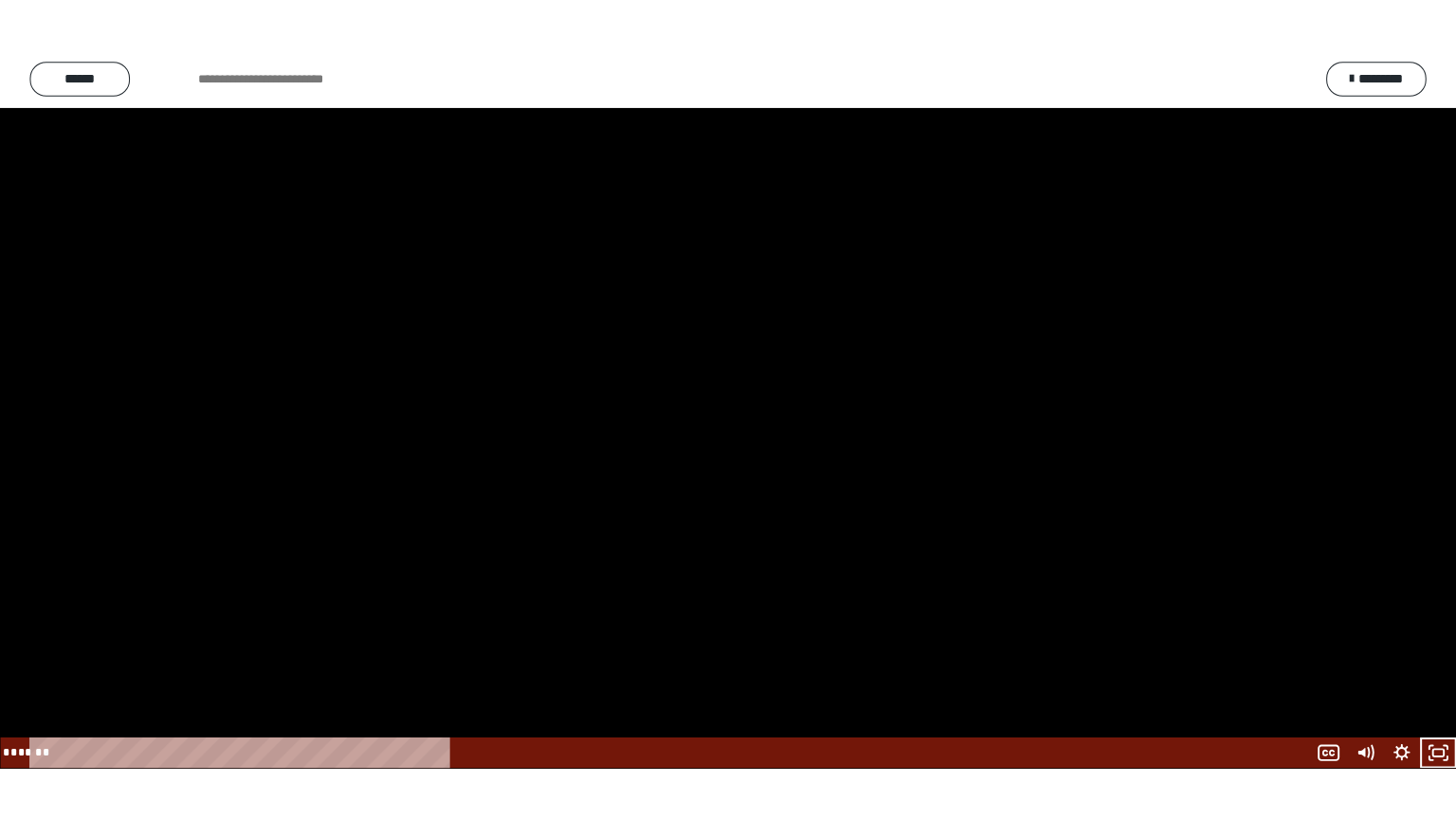 scroll, scrollTop: 2461, scrollLeft: 0, axis: vertical 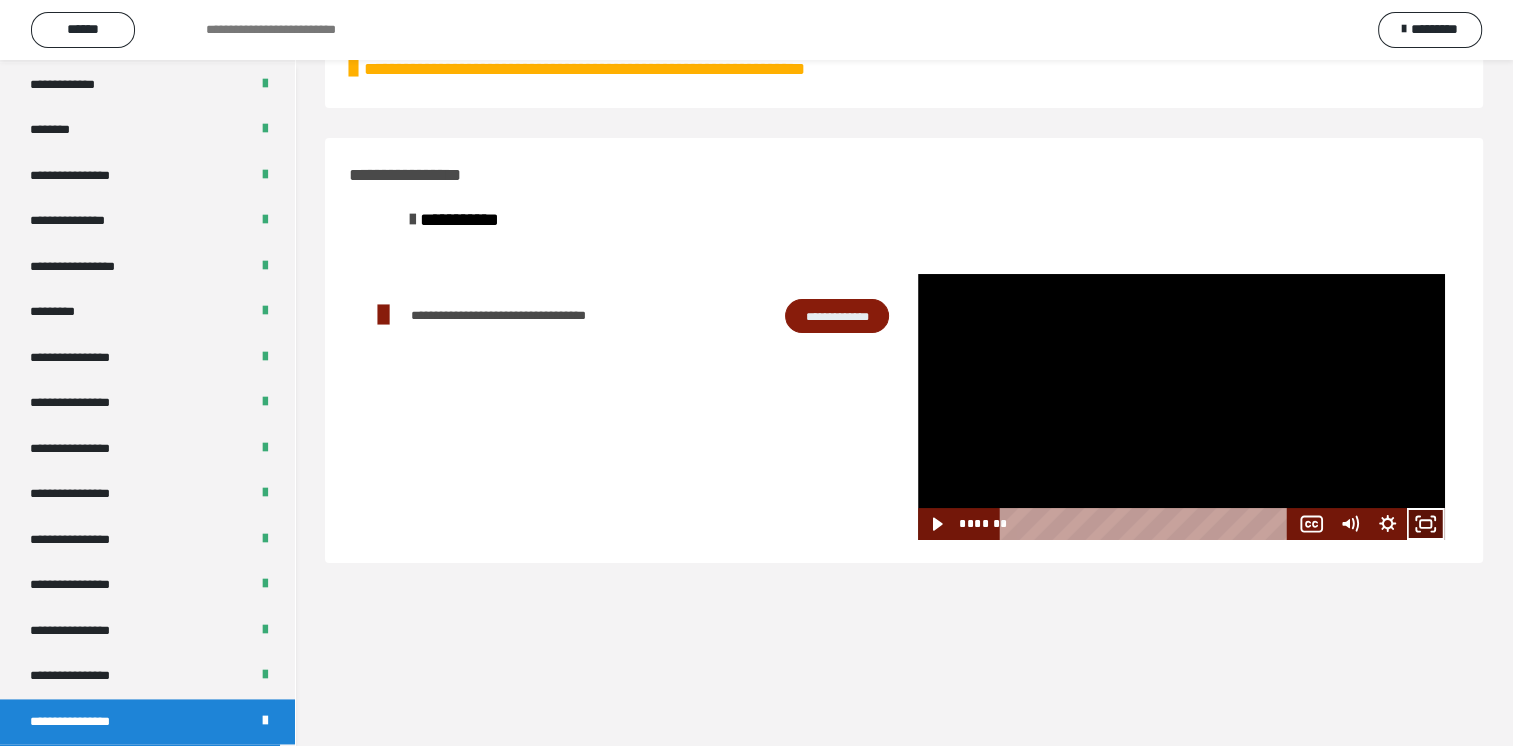 click 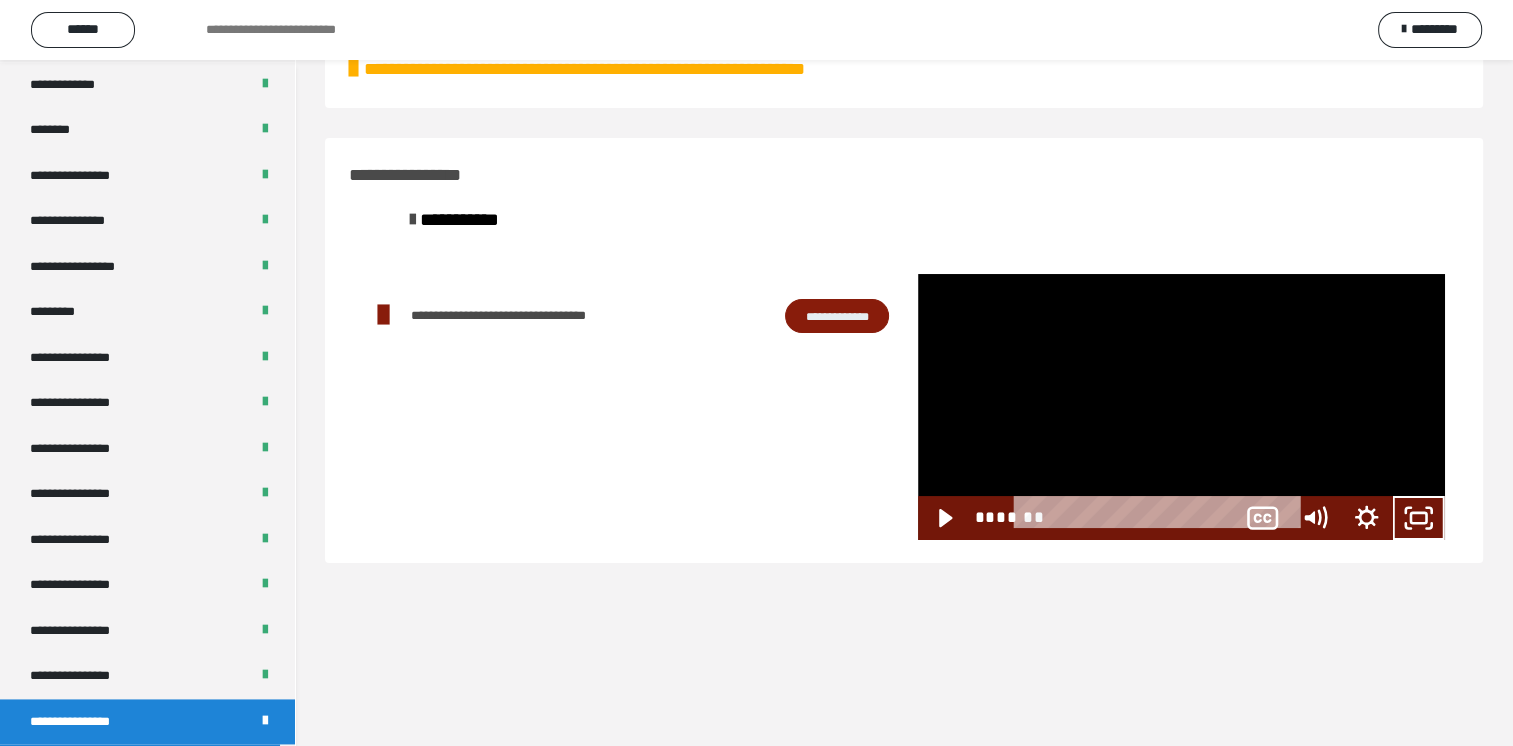 scroll, scrollTop: 2526, scrollLeft: 0, axis: vertical 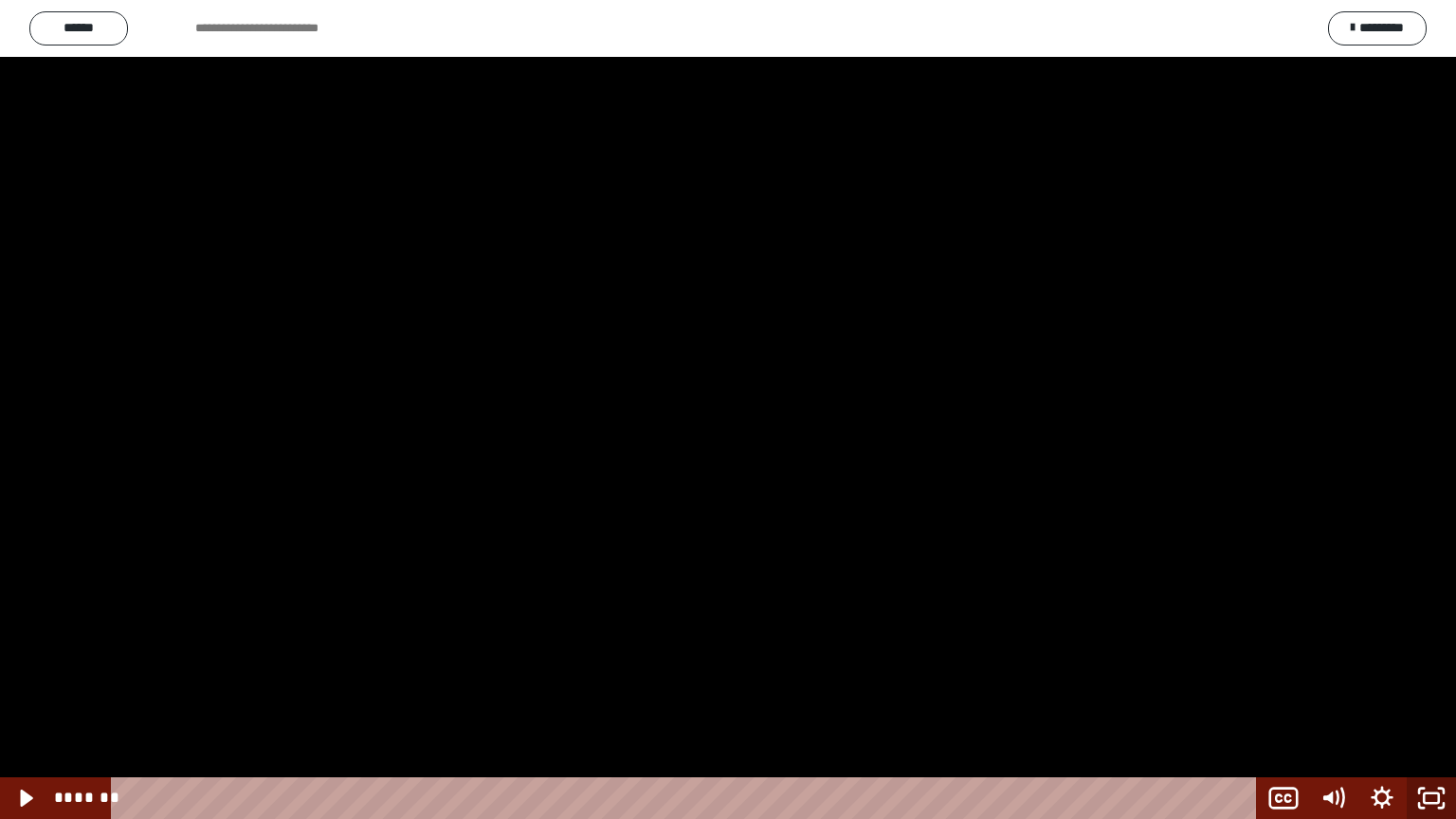 click 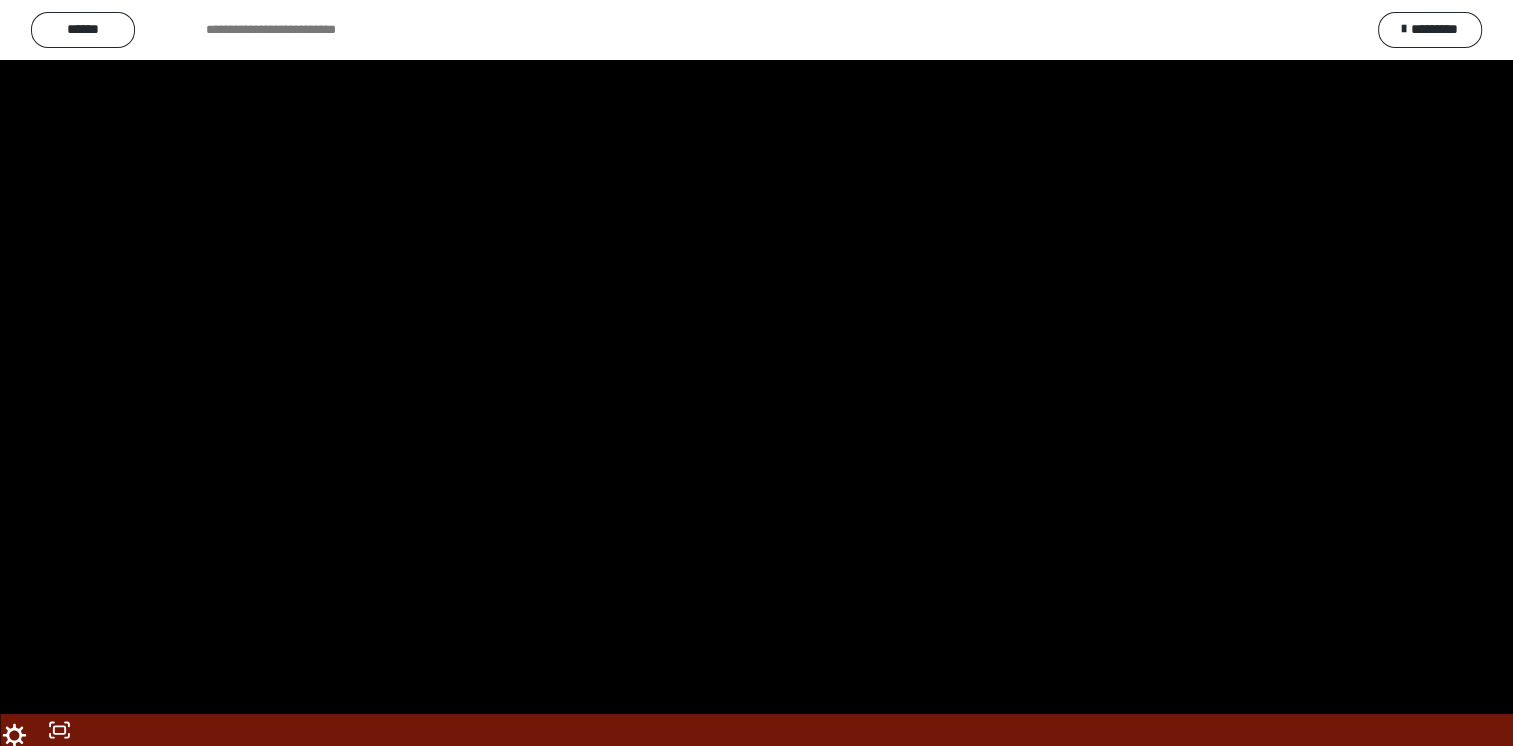 scroll, scrollTop: 2596, scrollLeft: 0, axis: vertical 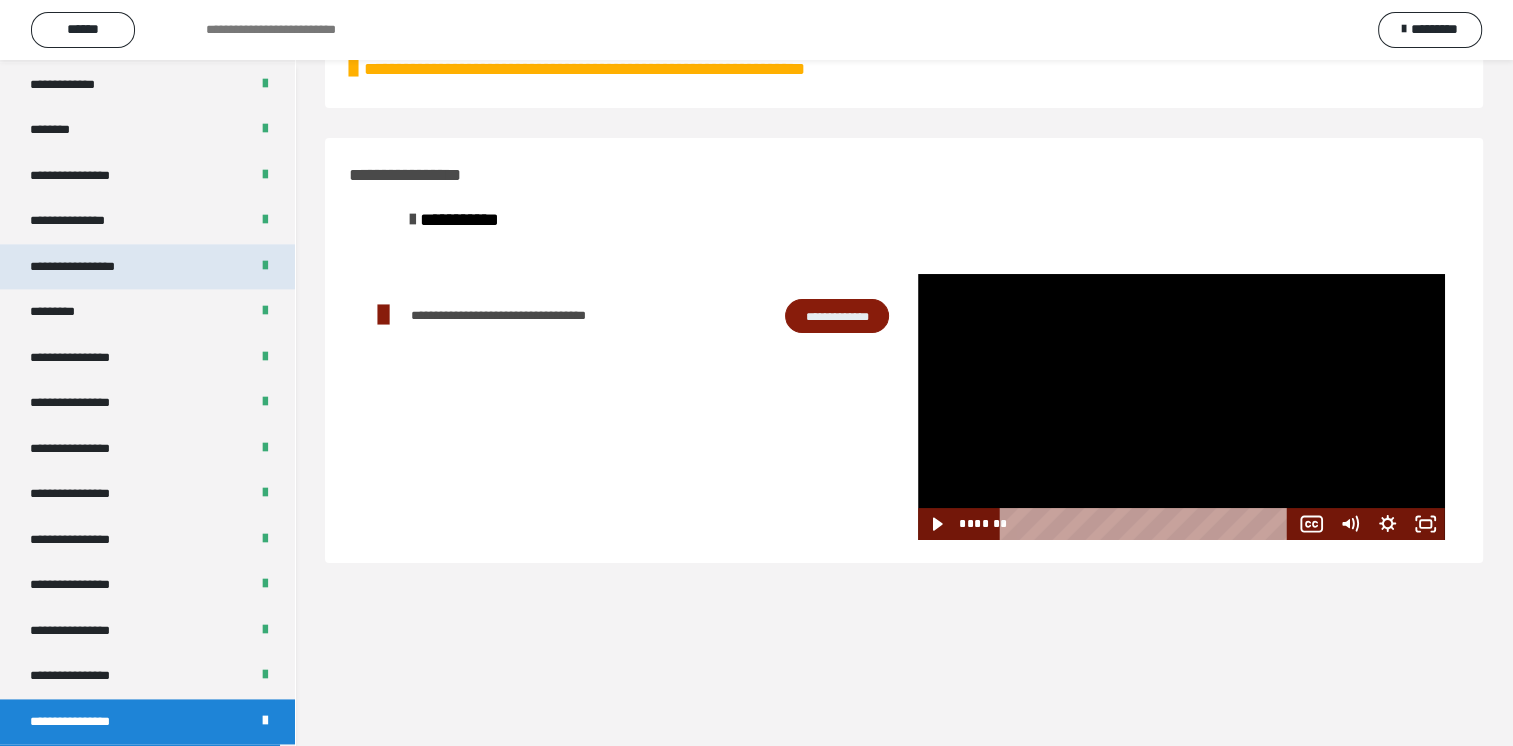 click on "**********" at bounding box center [93, 267] 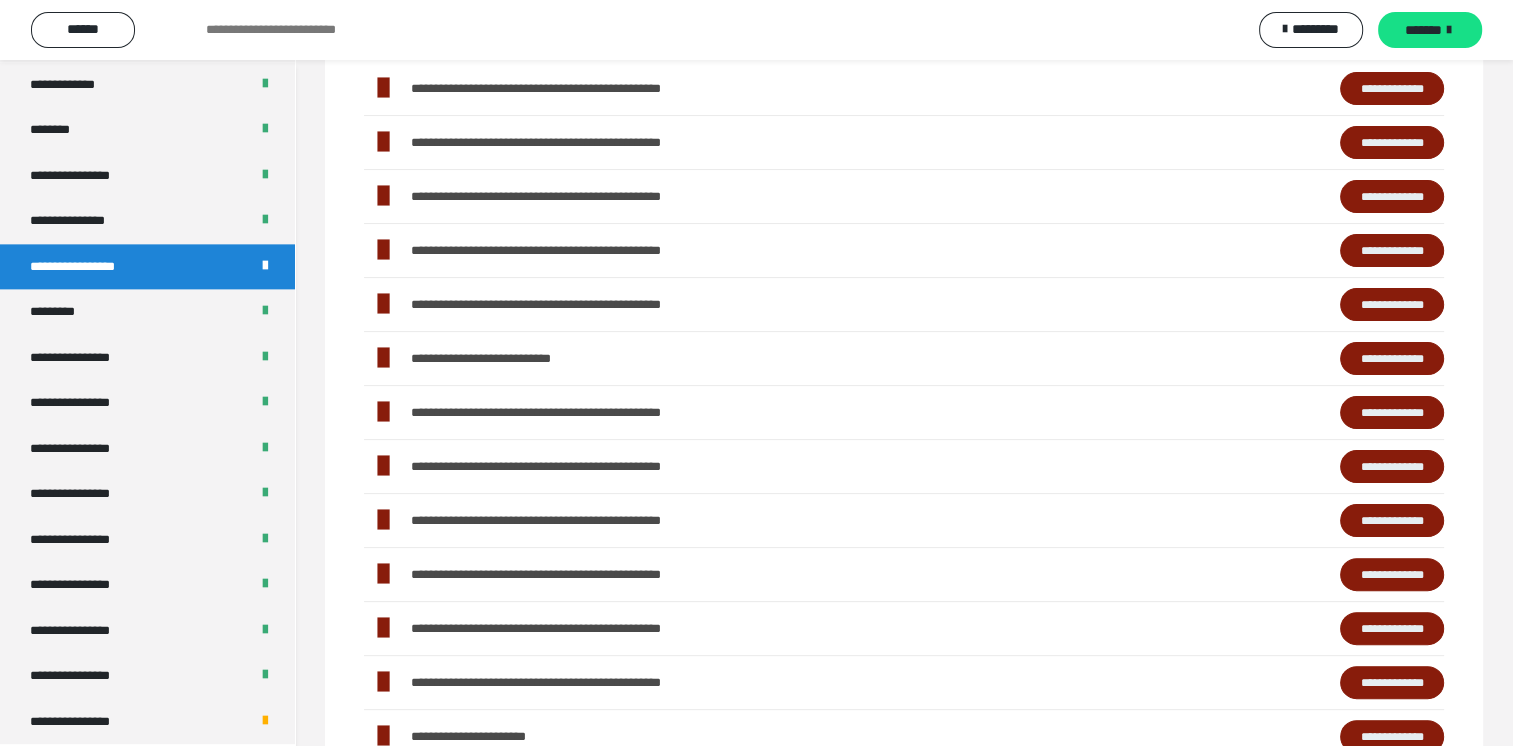 scroll, scrollTop: 560, scrollLeft: 0, axis: vertical 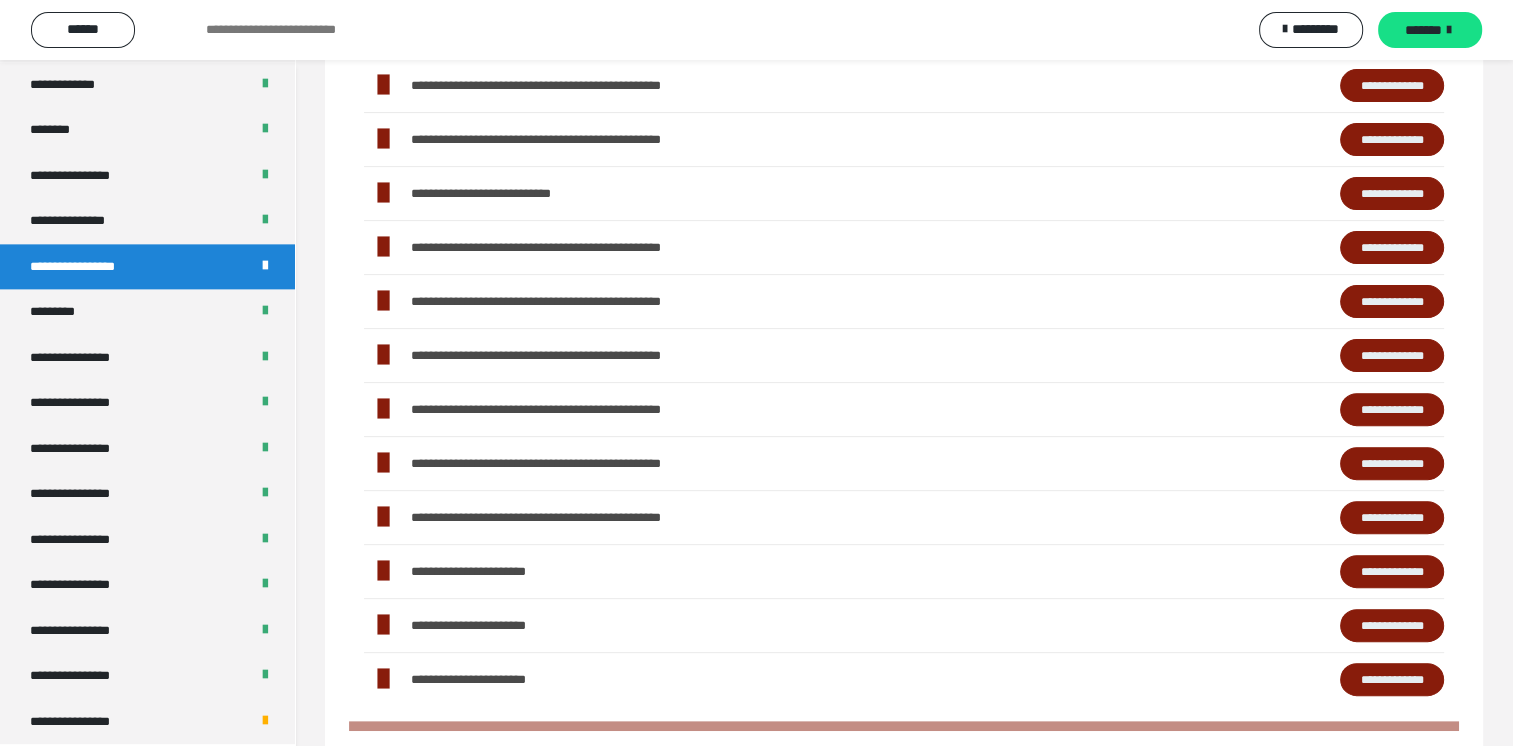 click on "**********" at bounding box center (1392, 518) 